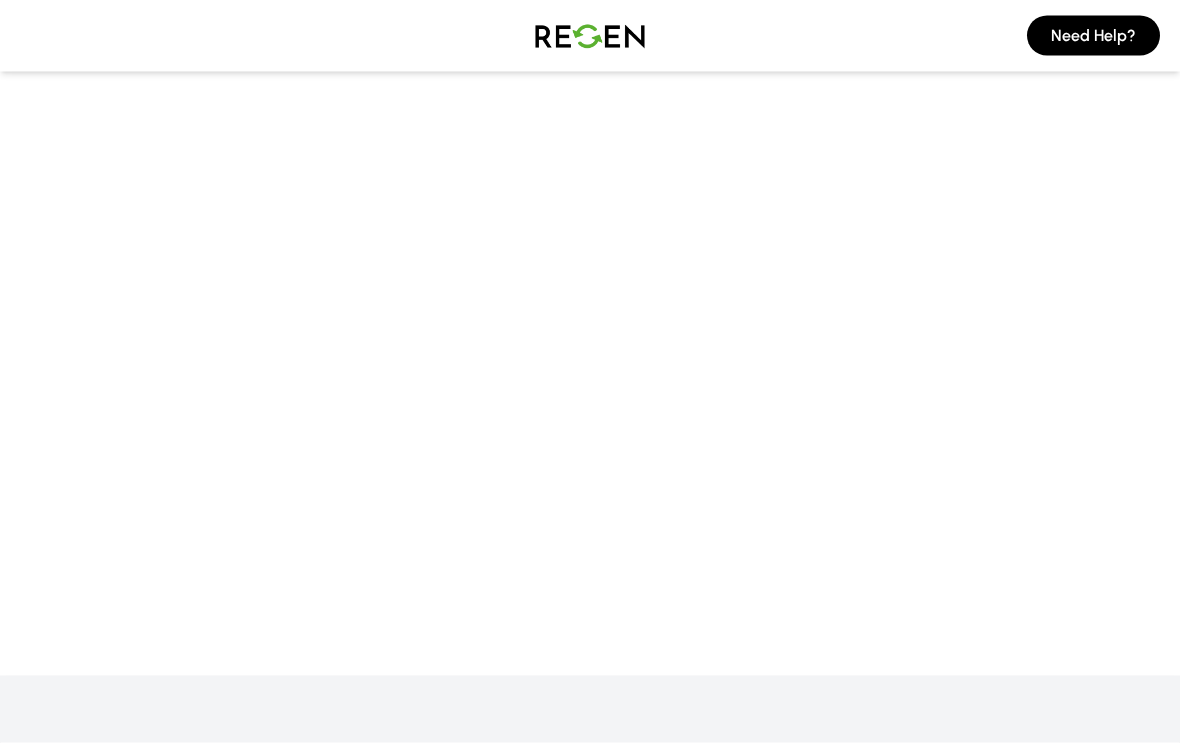 scroll, scrollTop: 0, scrollLeft: 0, axis: both 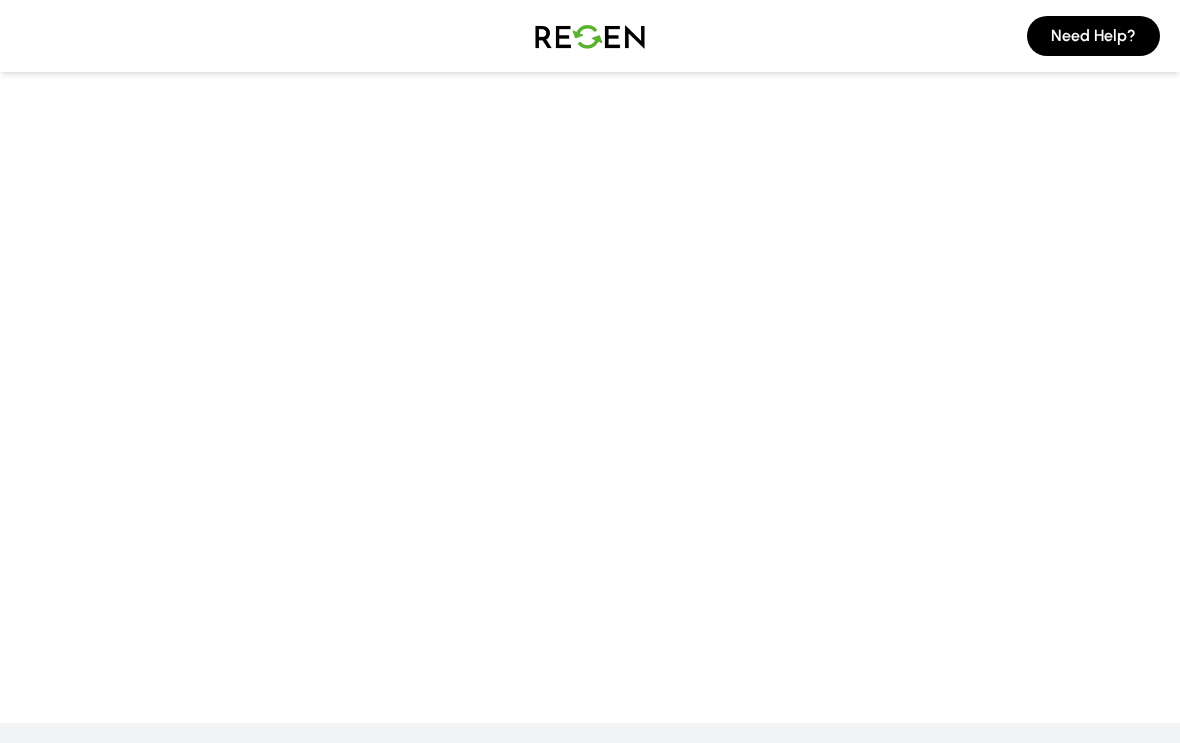 click on "Need Help?" at bounding box center (1093, 36) 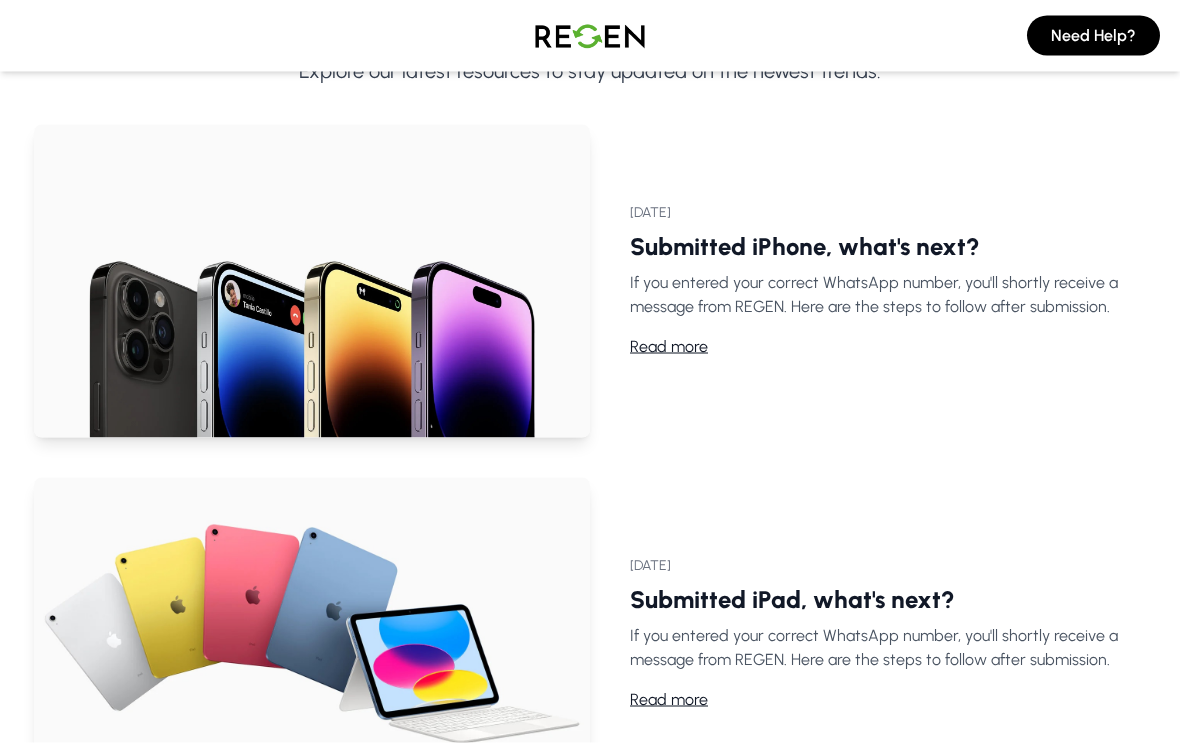 scroll, scrollTop: 0, scrollLeft: 0, axis: both 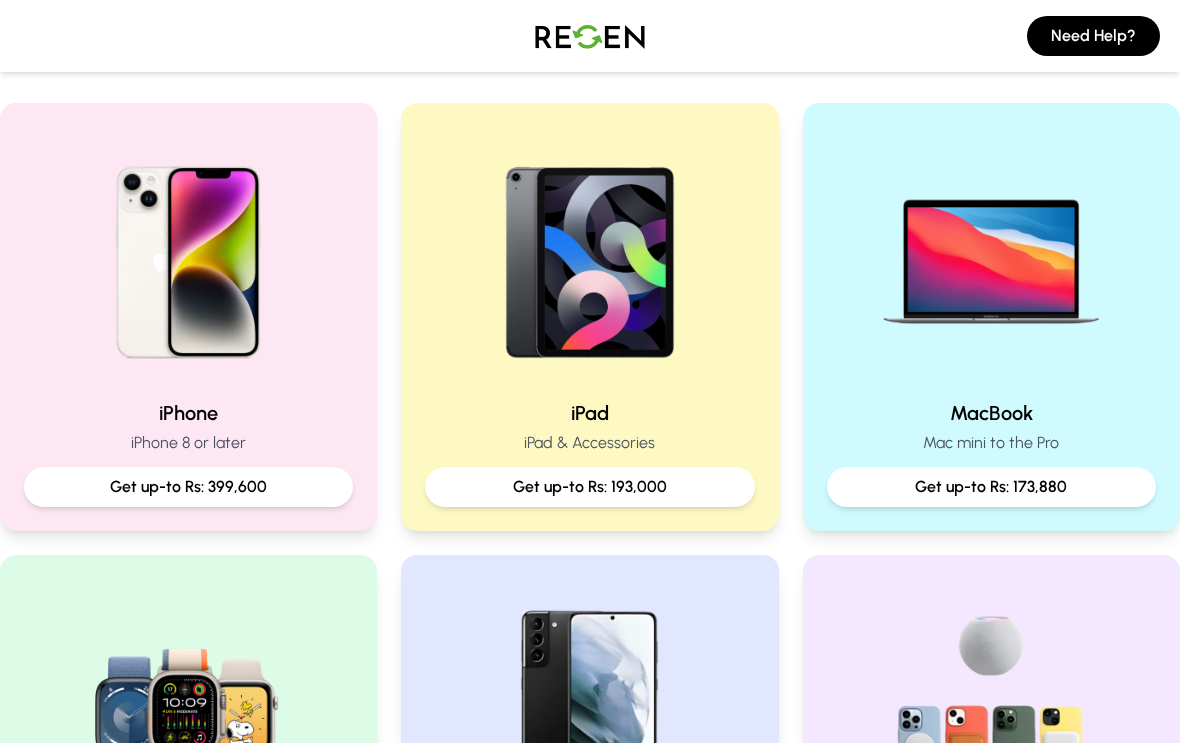 click at bounding box center [590, 255] 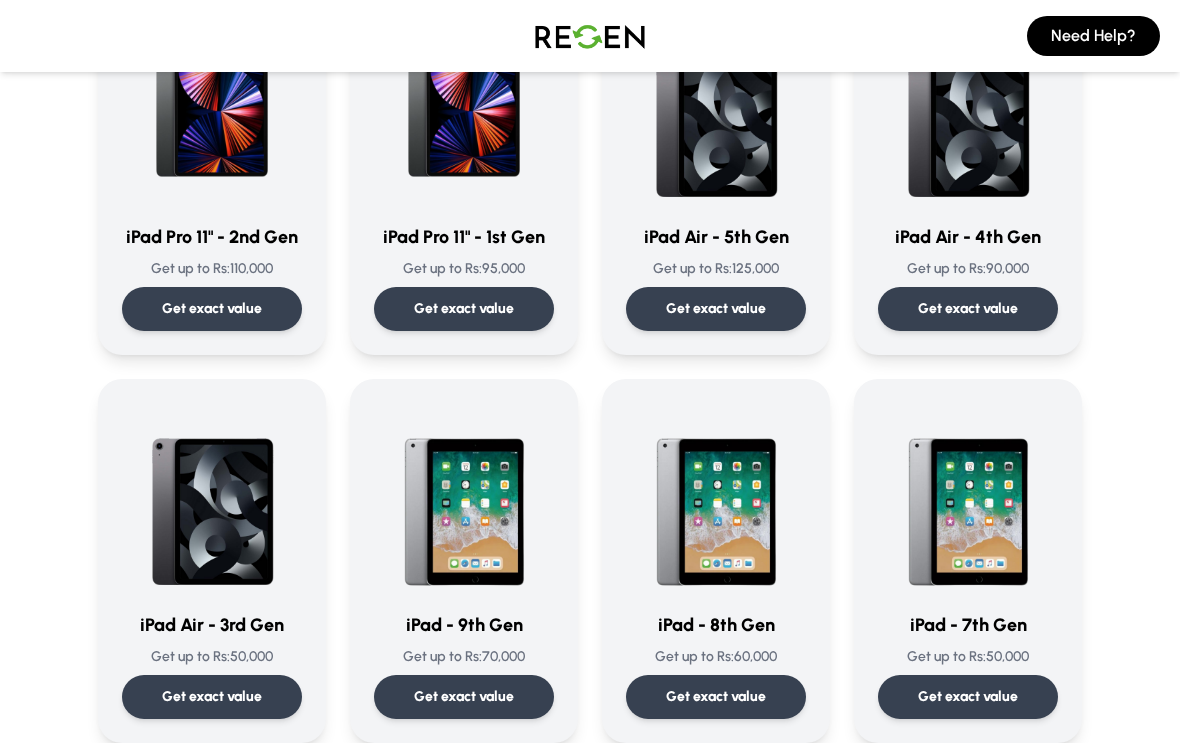 scroll, scrollTop: 654, scrollLeft: 0, axis: vertical 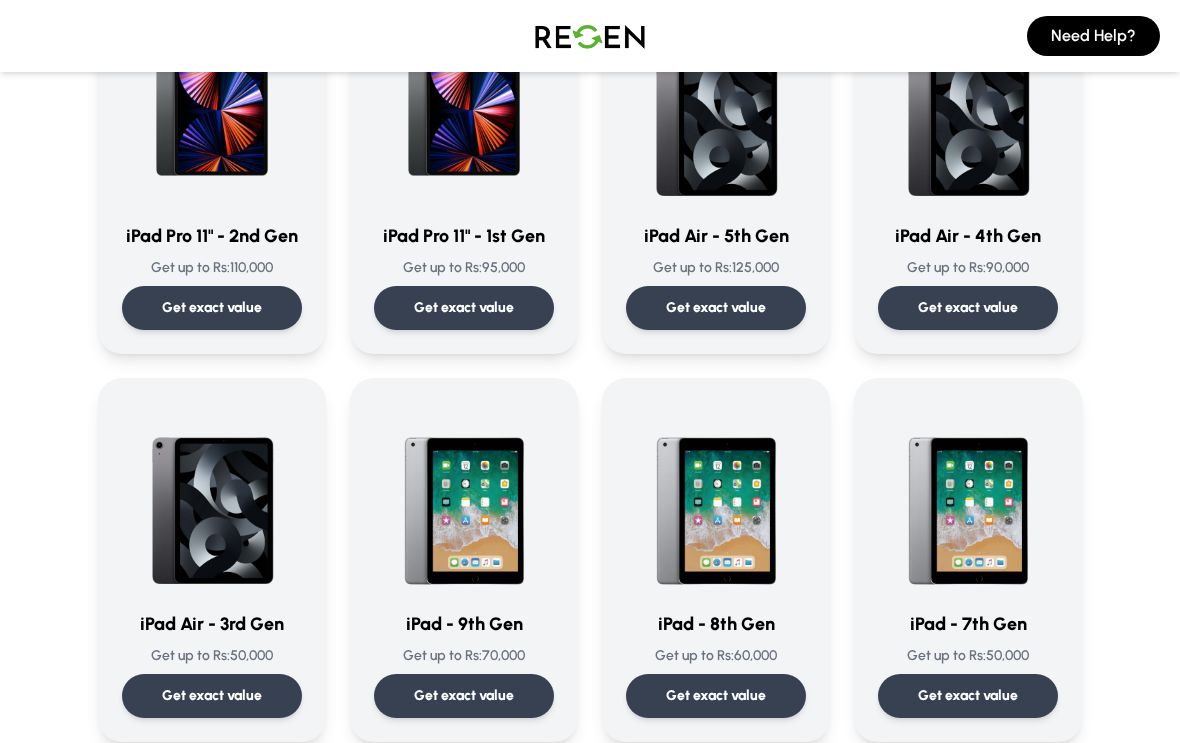 click at bounding box center [968, 110] 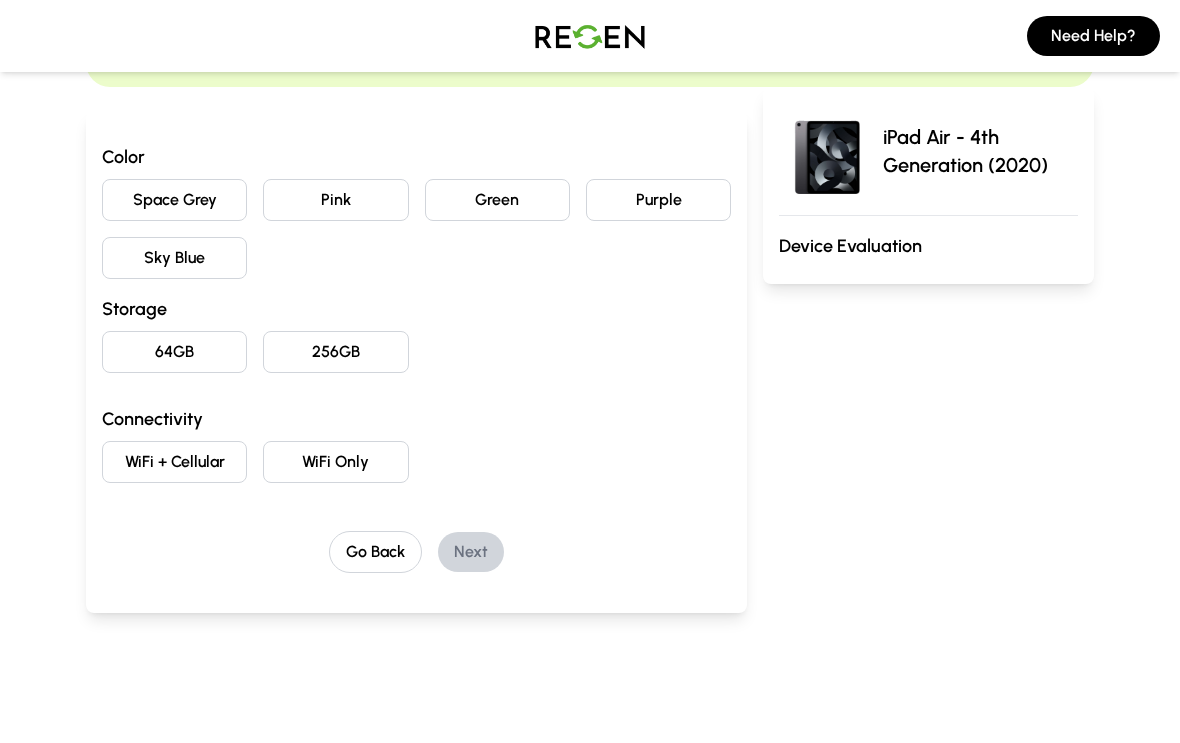 scroll, scrollTop: 164, scrollLeft: 0, axis: vertical 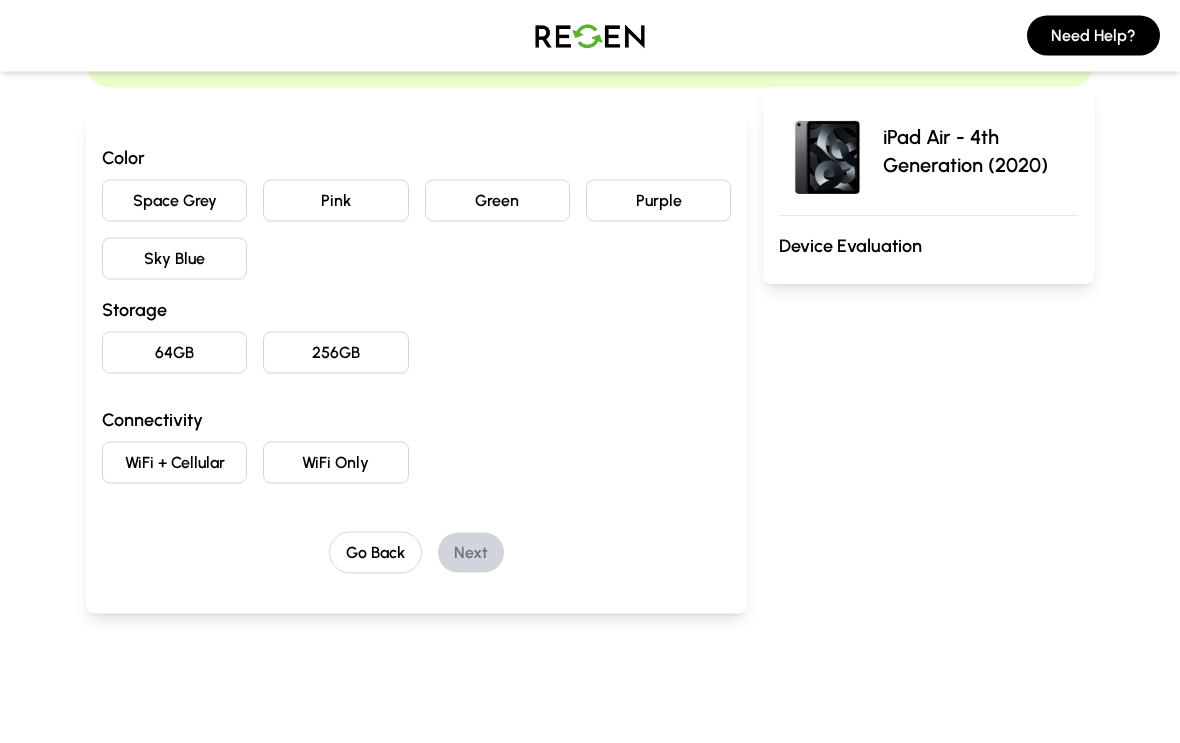 click on "Green" at bounding box center (497, 201) 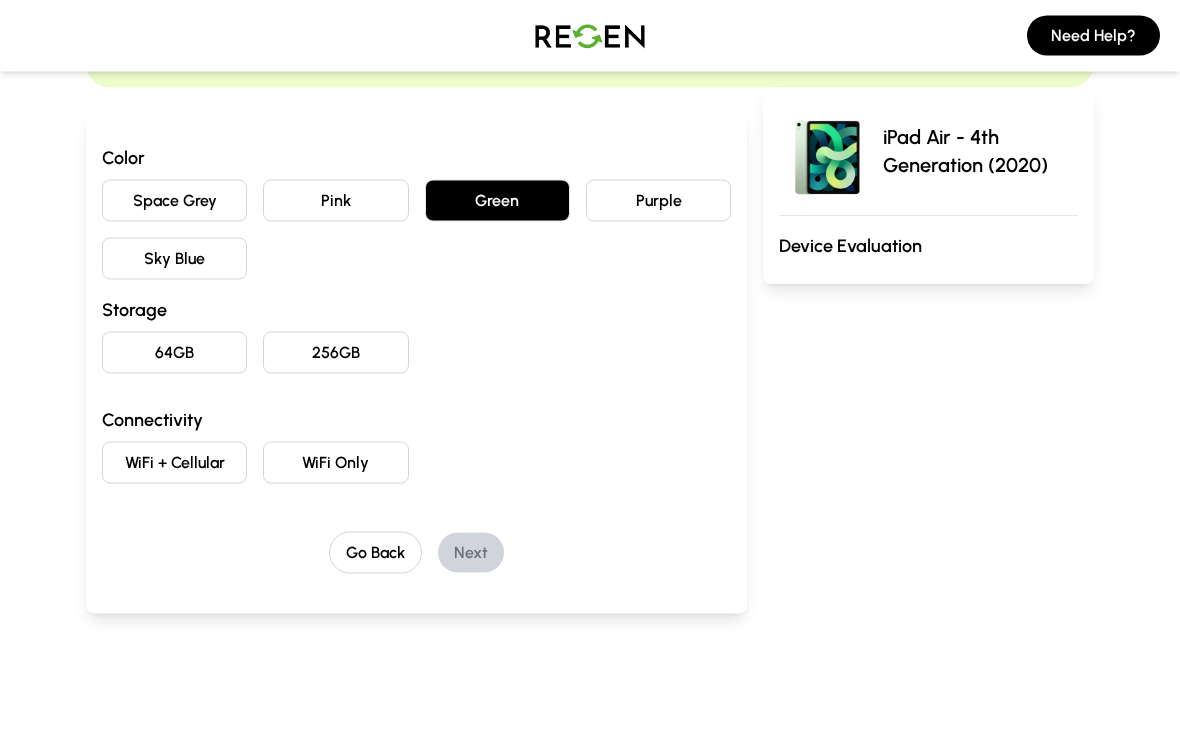 click on "64GB" at bounding box center (174, 353) 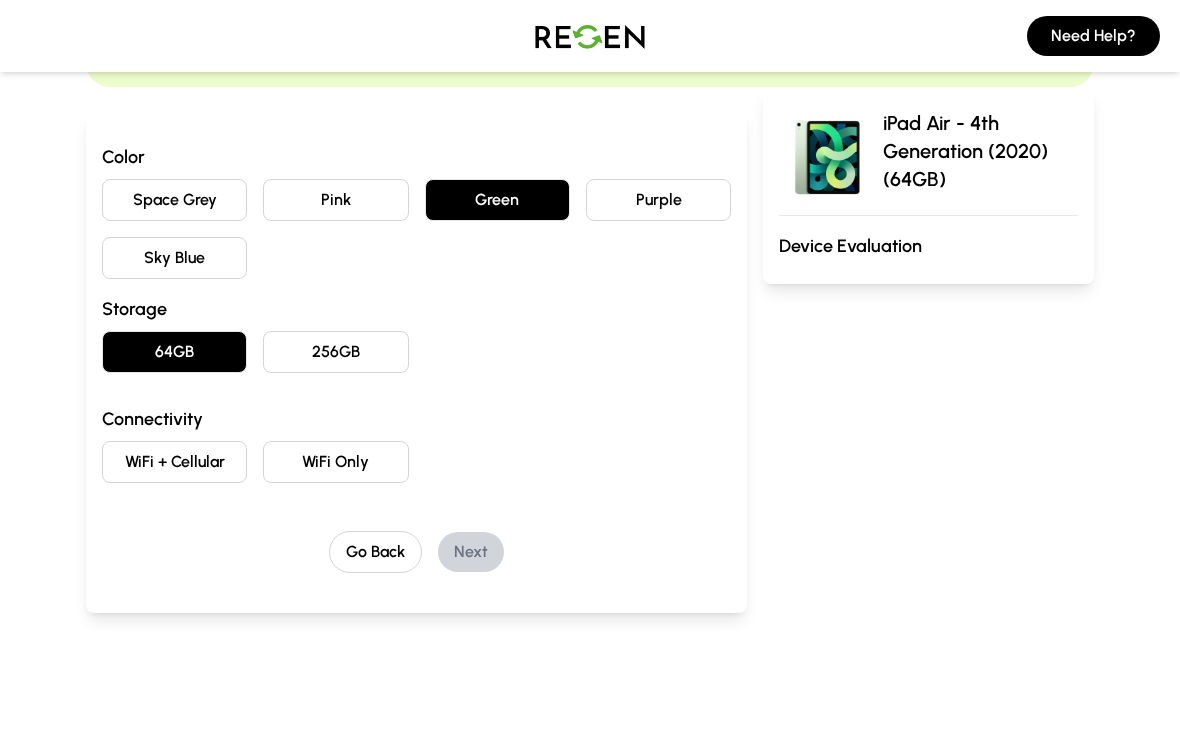 click on "WiFi Only" at bounding box center (335, 462) 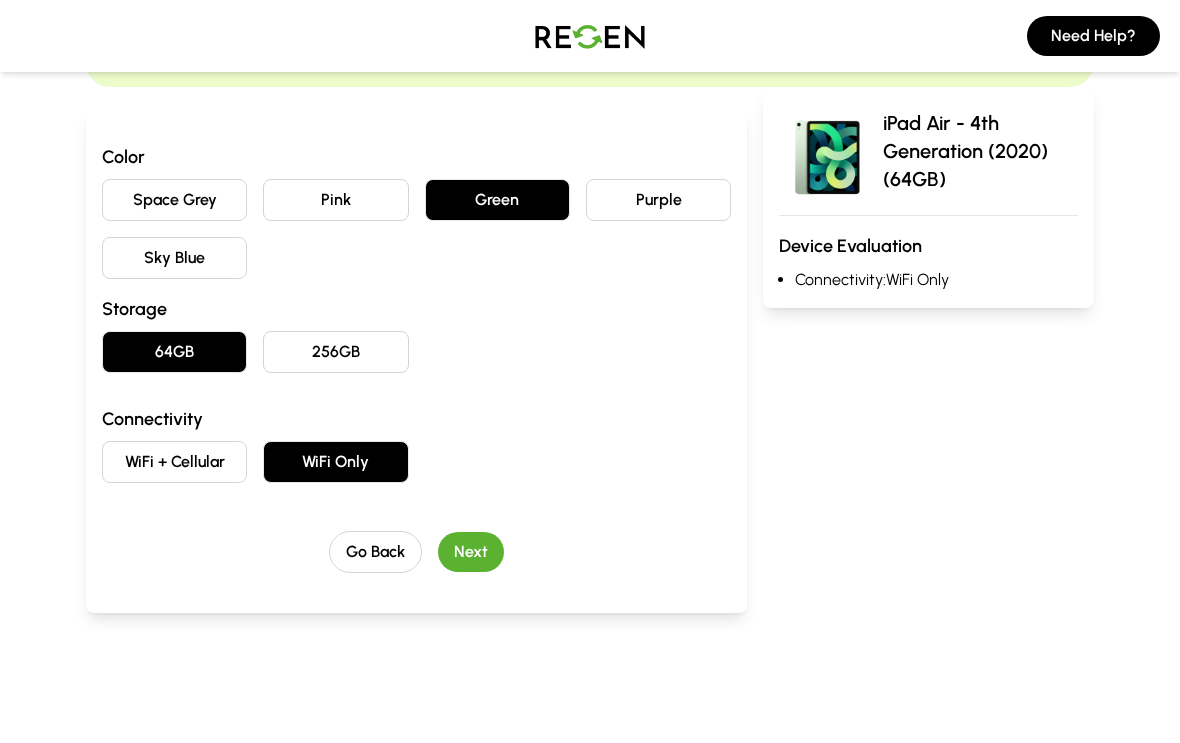 click on "Next" at bounding box center [471, 552] 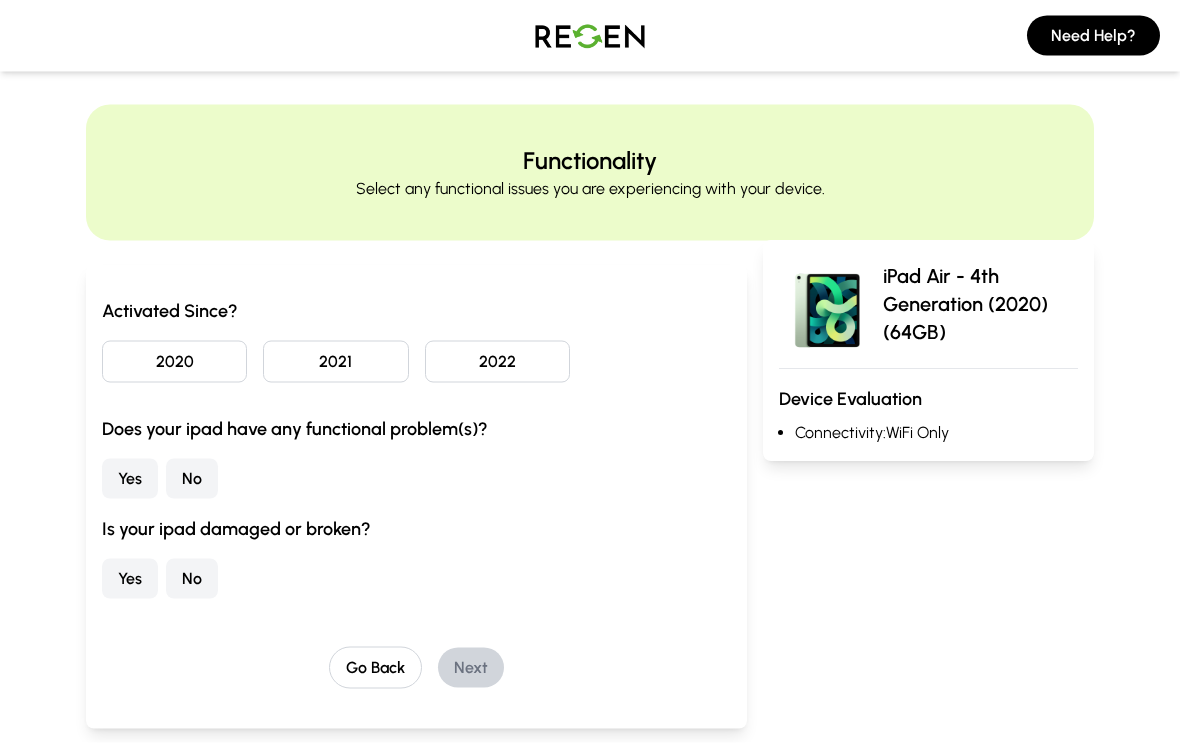 scroll, scrollTop: 0, scrollLeft: 0, axis: both 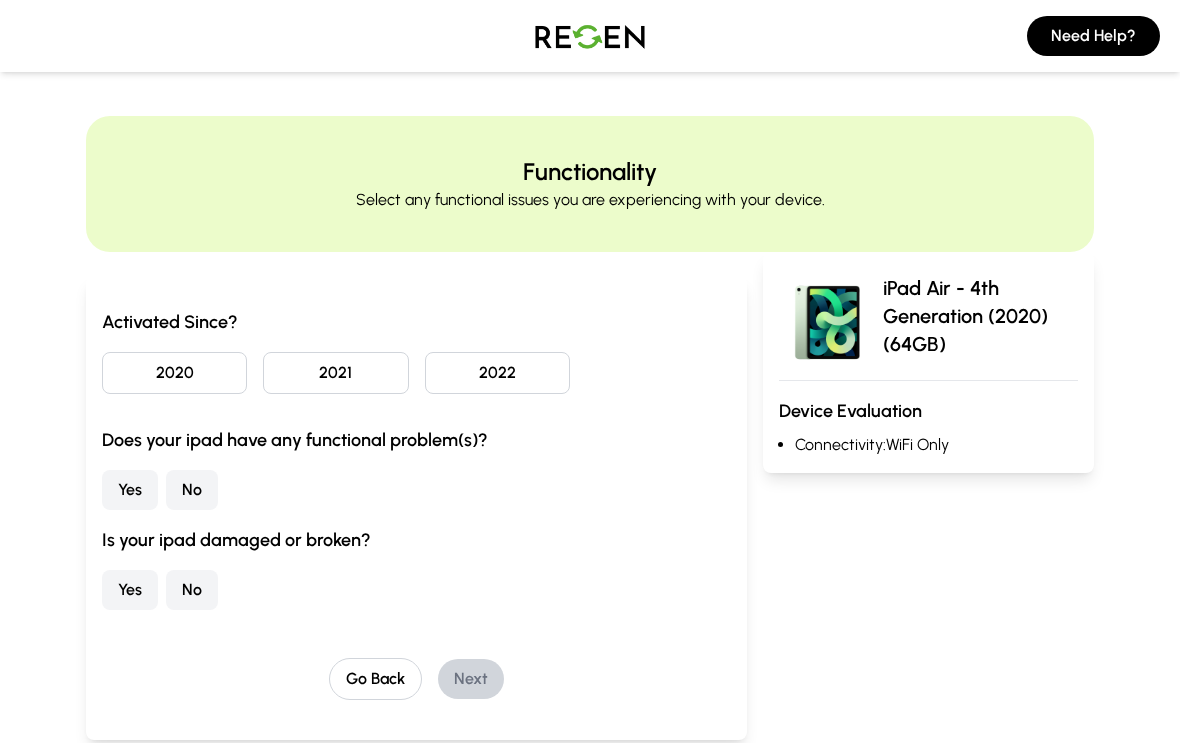 click on "2020" at bounding box center (174, 373) 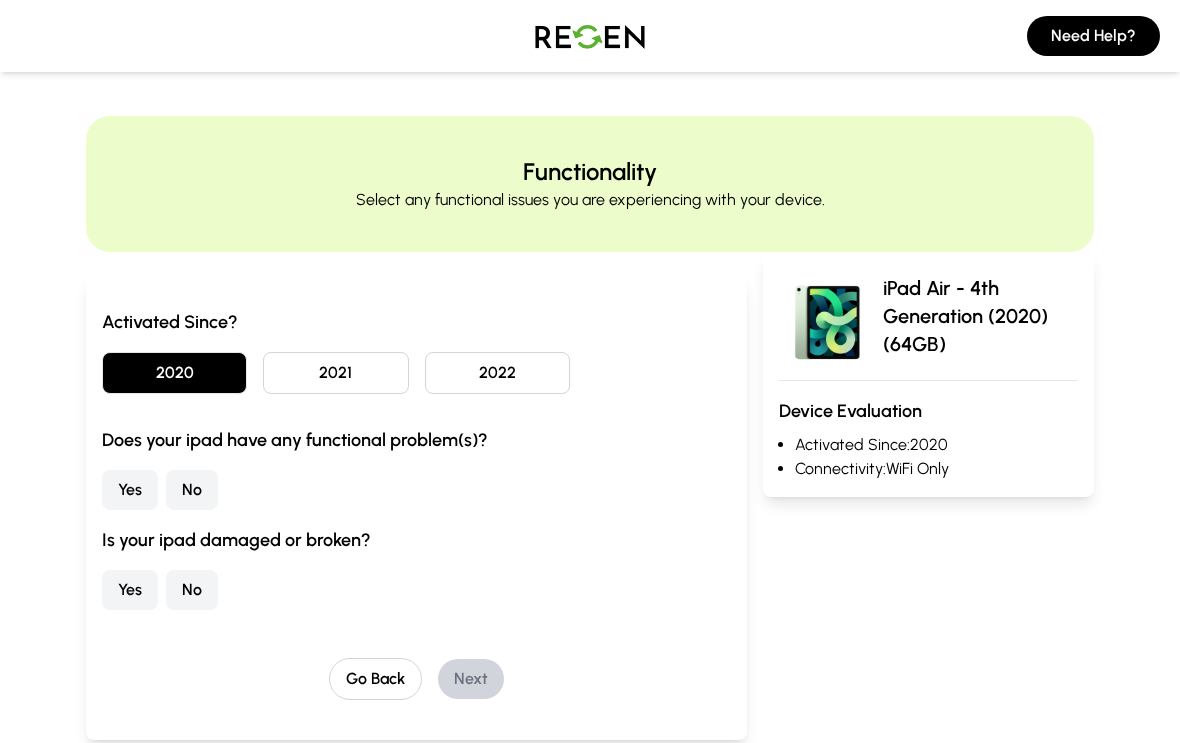 click on "No" at bounding box center (192, 490) 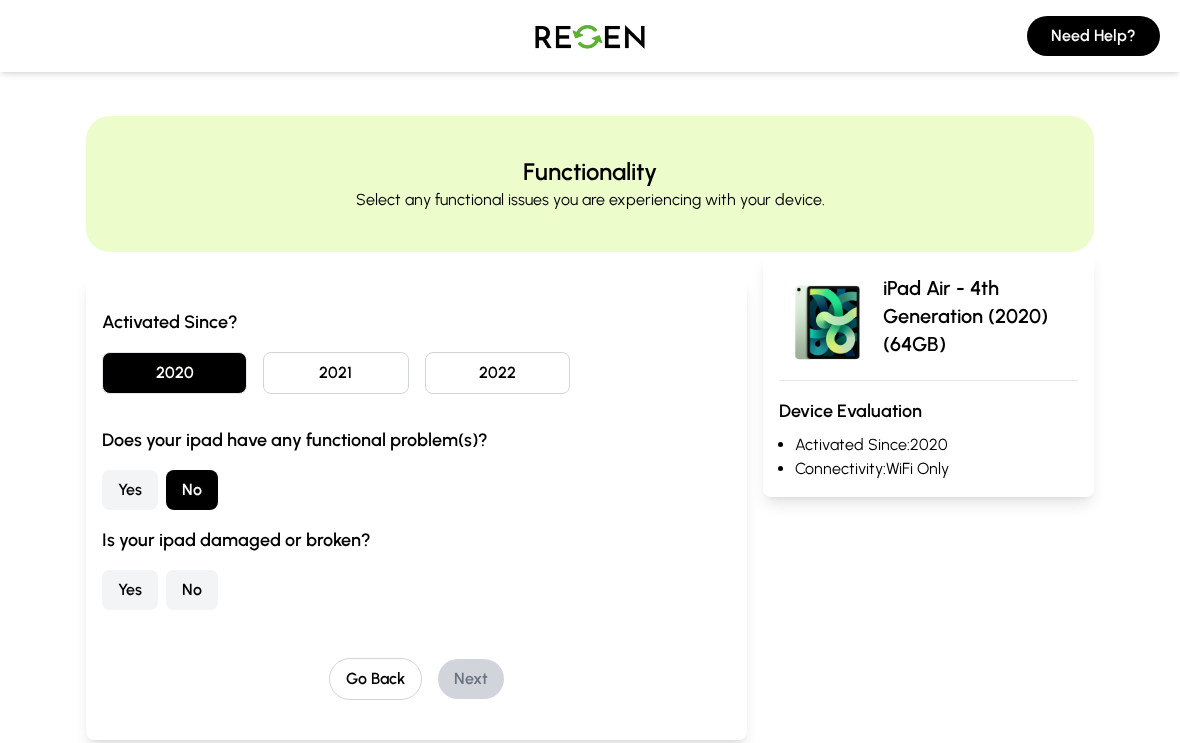 click on "No" at bounding box center (192, 590) 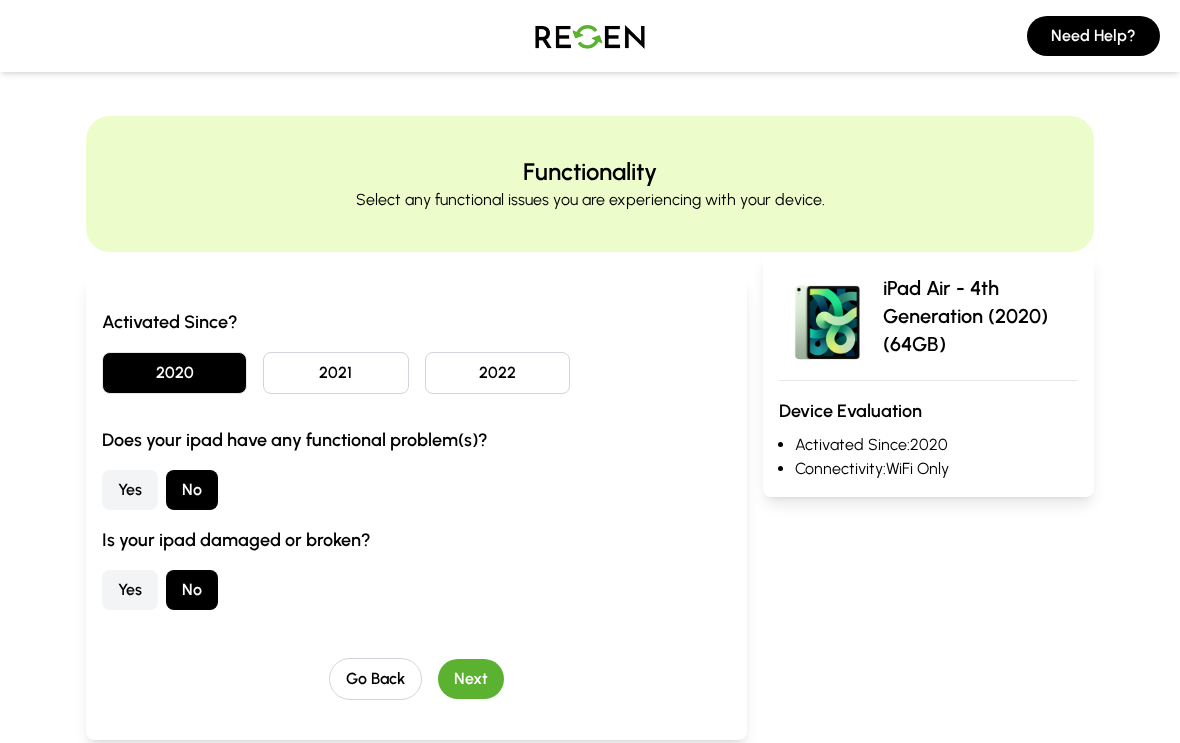 click on "Next" at bounding box center [471, 679] 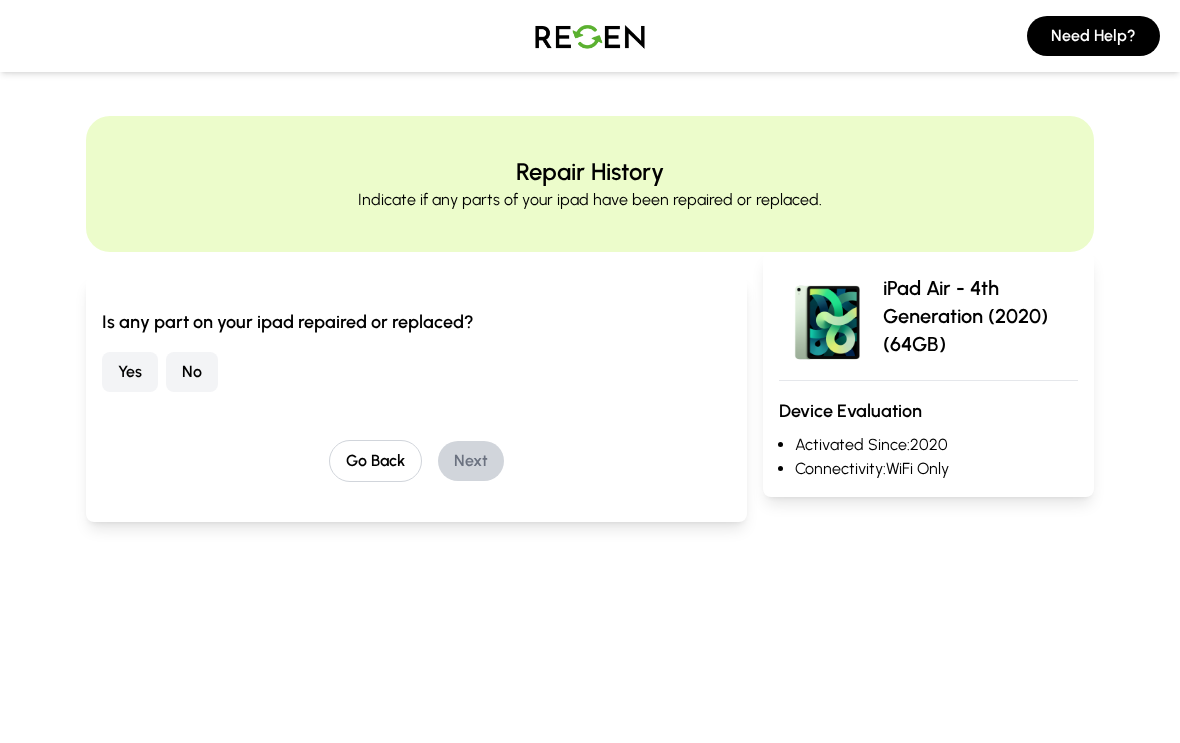 click on "No" at bounding box center (192, 372) 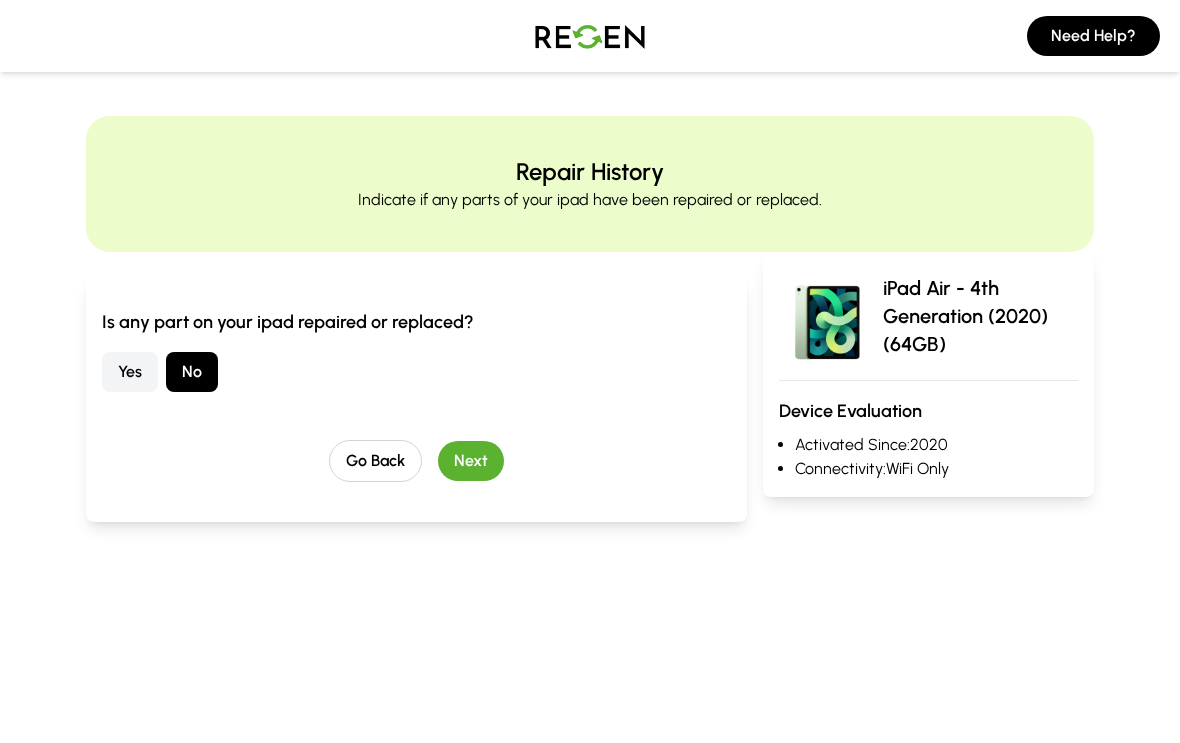 click on "Next" at bounding box center (471, 461) 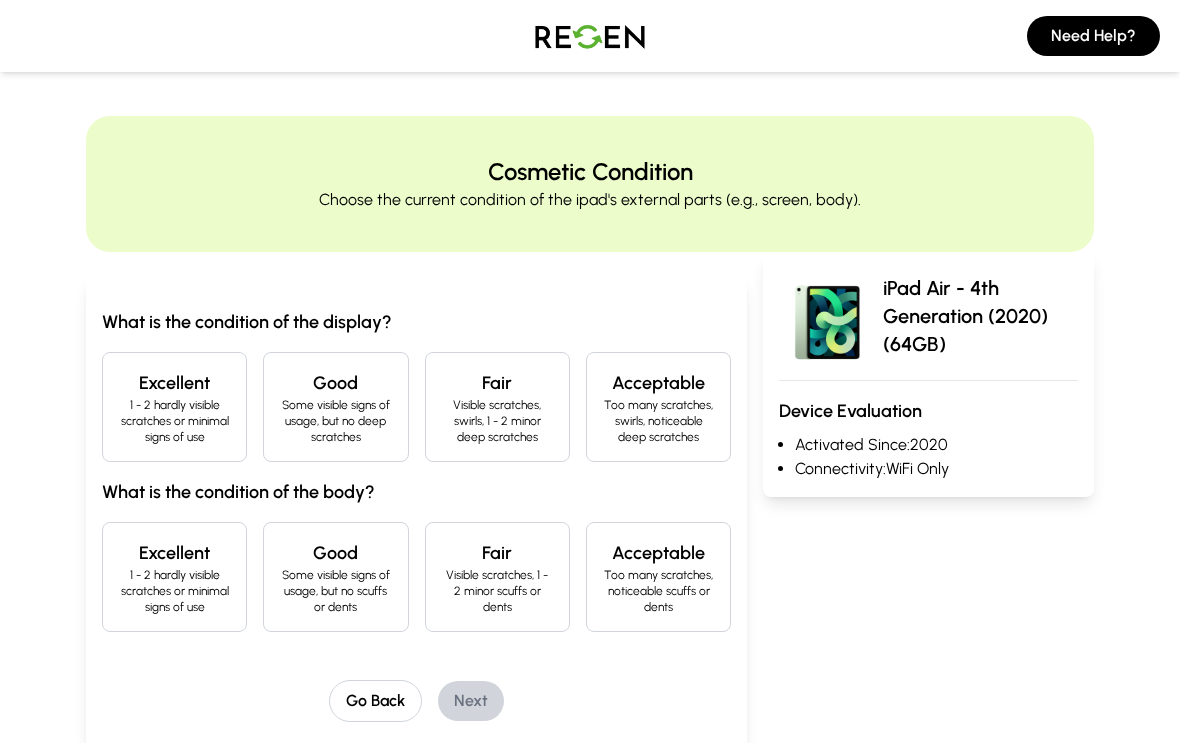 click on "Excellent" at bounding box center [174, 383] 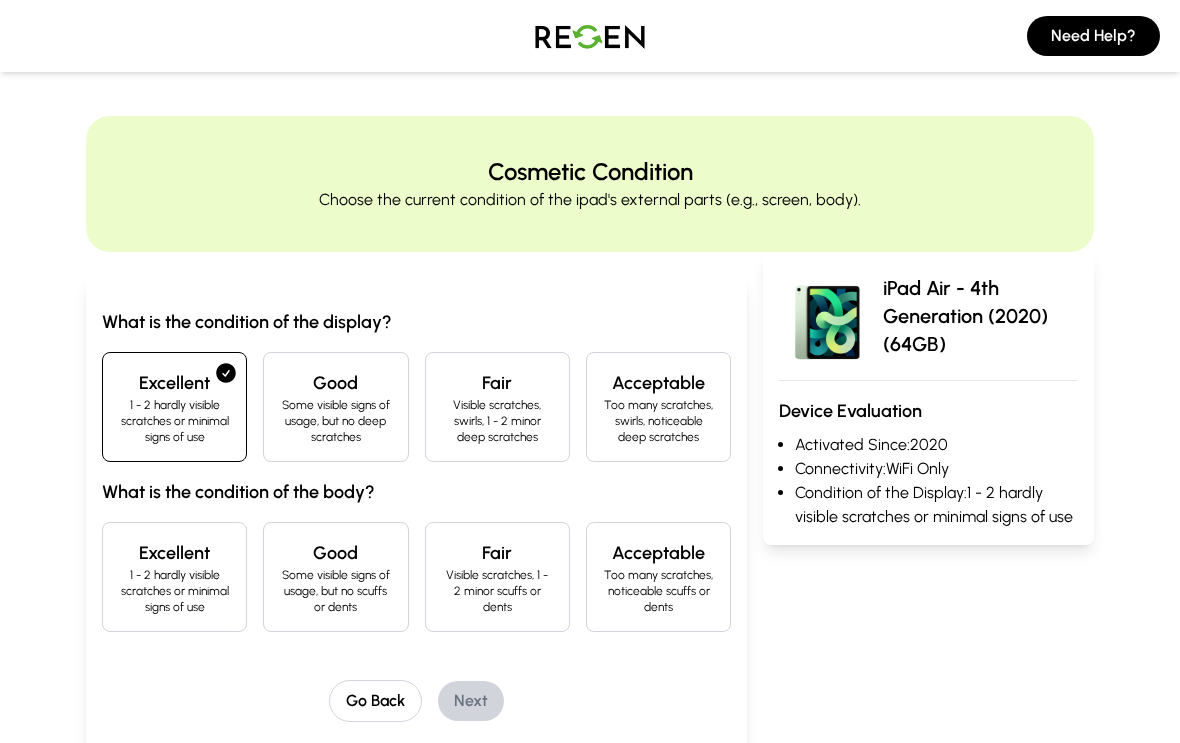click on "Excellent" at bounding box center (174, 553) 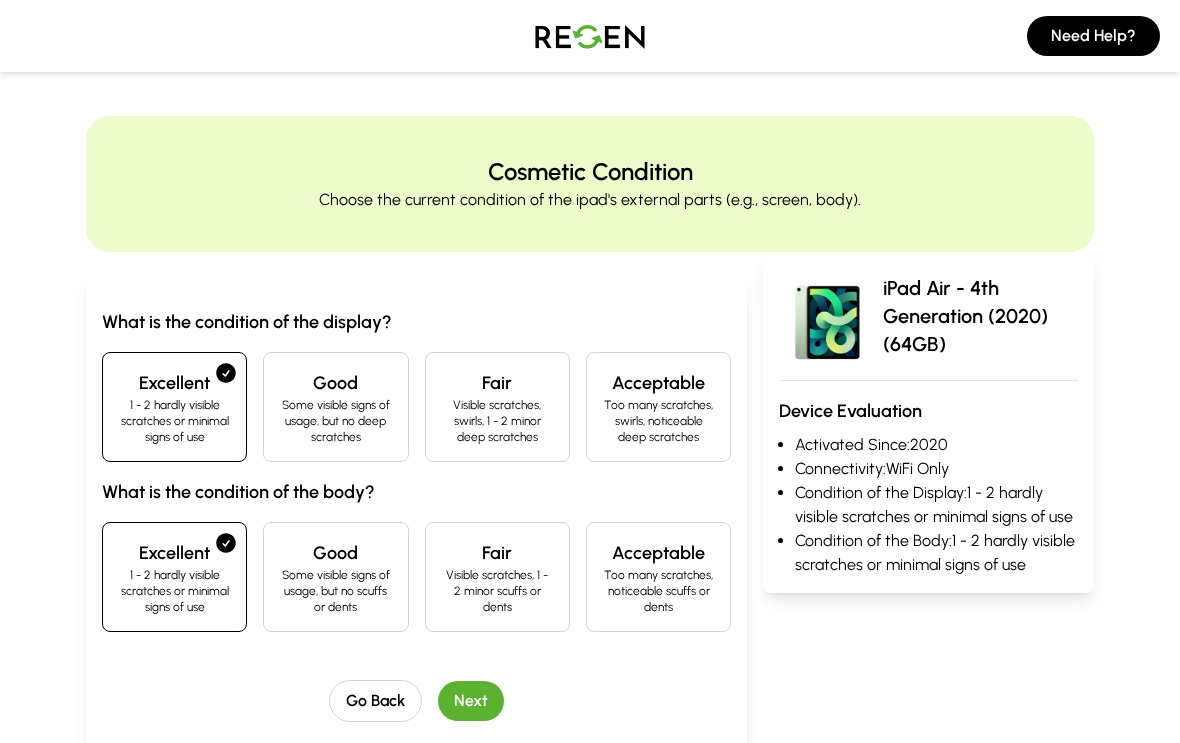 click on "Next" at bounding box center (471, 701) 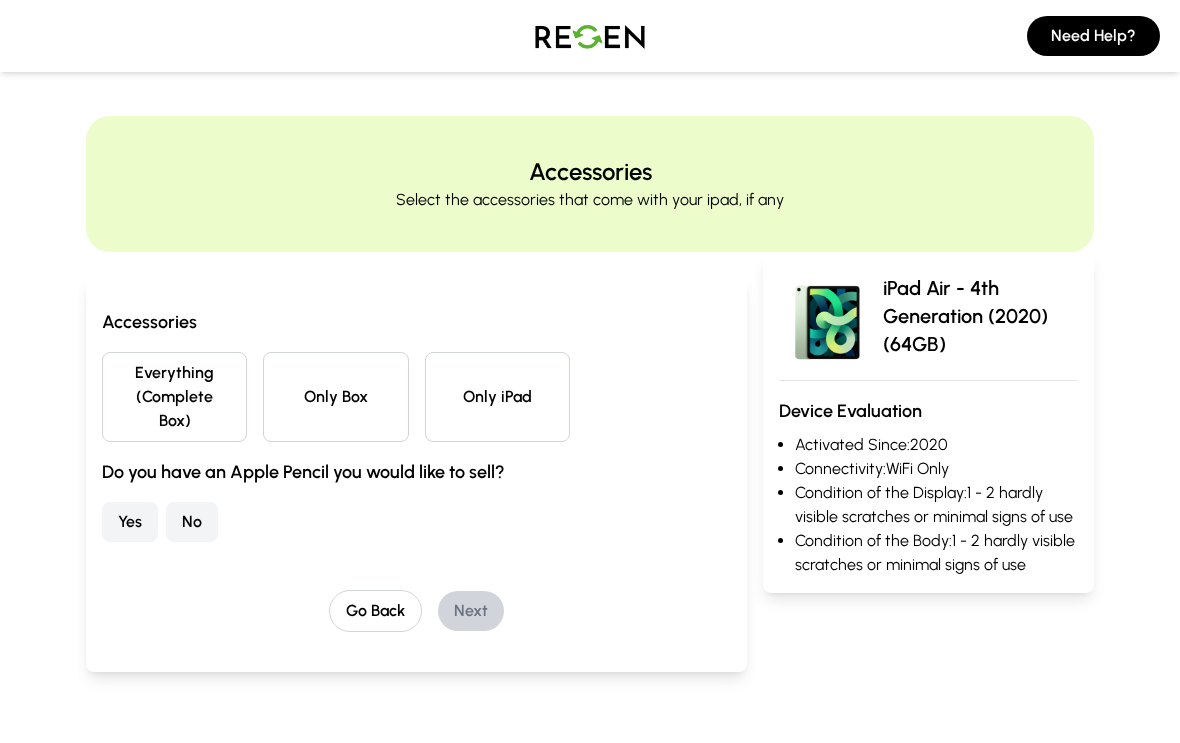 click on "Everything (Complete Box)" at bounding box center [174, 397] 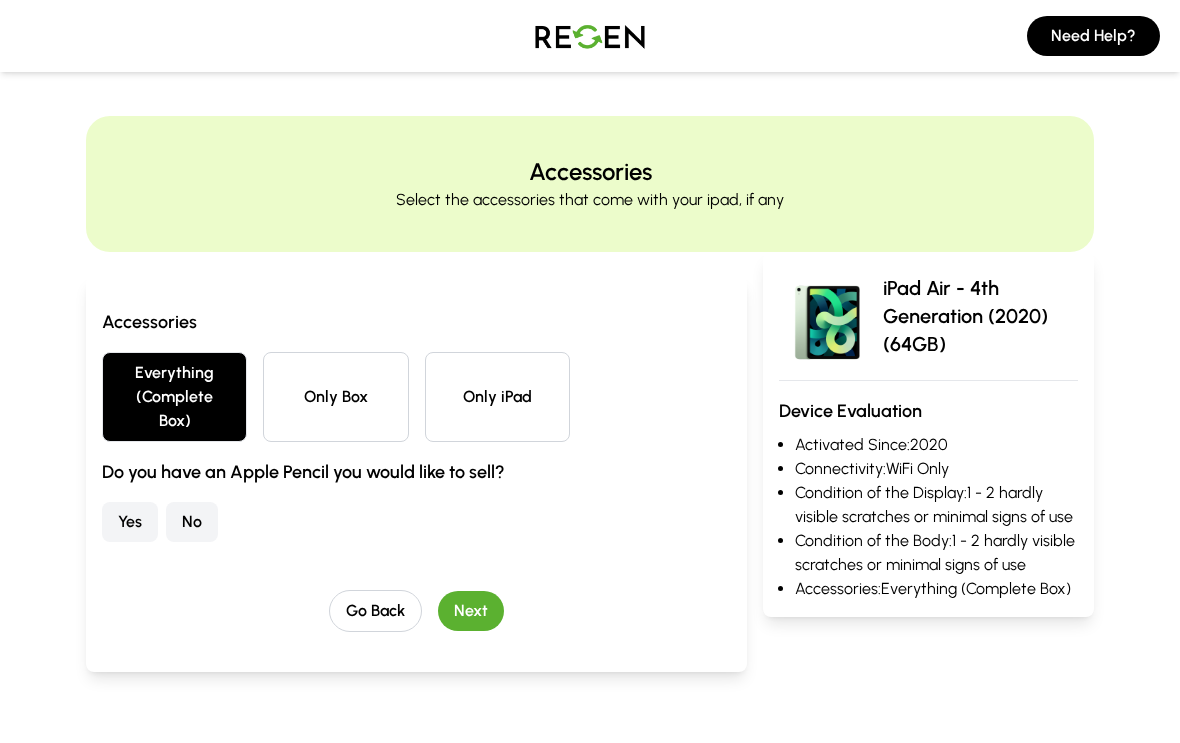 click on "Next" at bounding box center [471, 611] 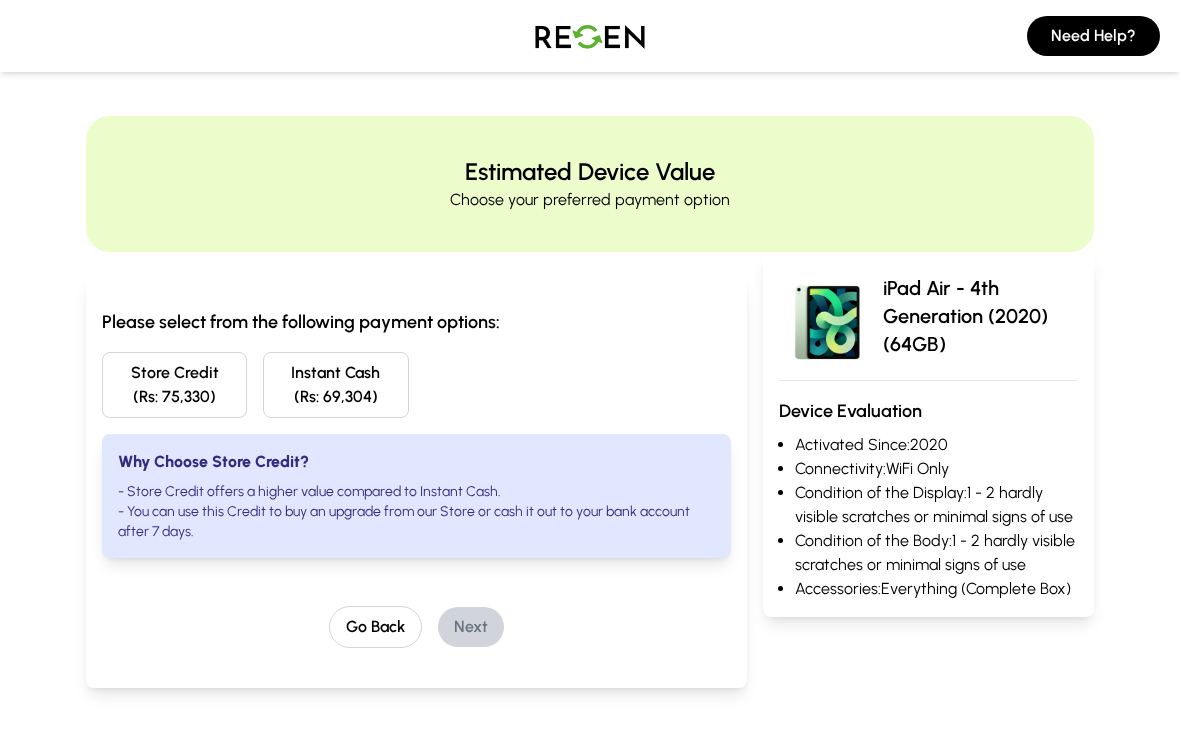 click on "Instant Cash (Rs: 69,304)" at bounding box center (335, 385) 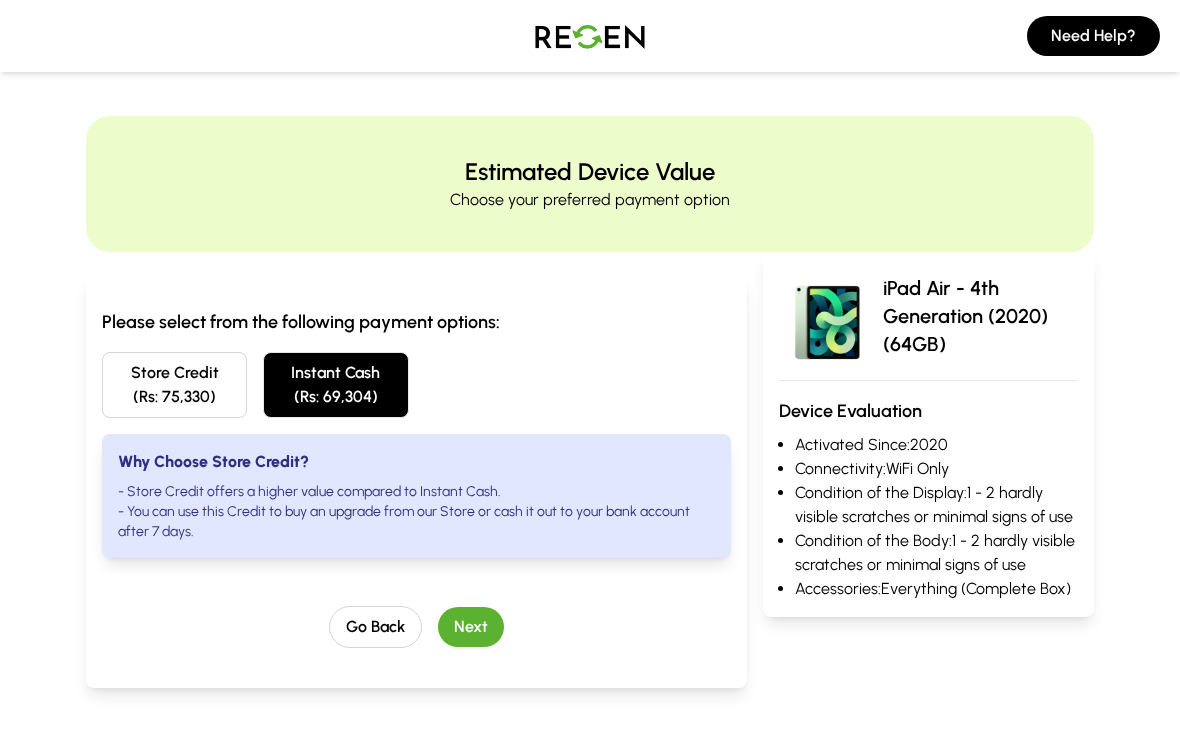 click on "Next" at bounding box center [471, 627] 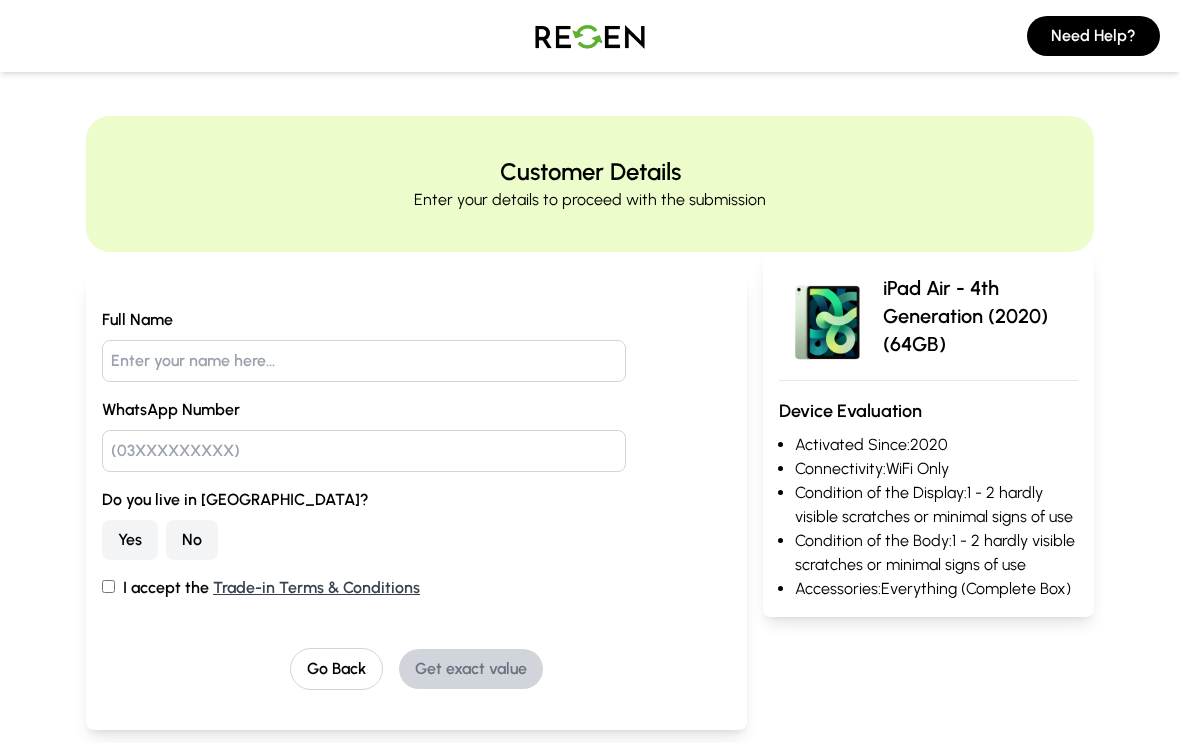 click at bounding box center [364, 361] 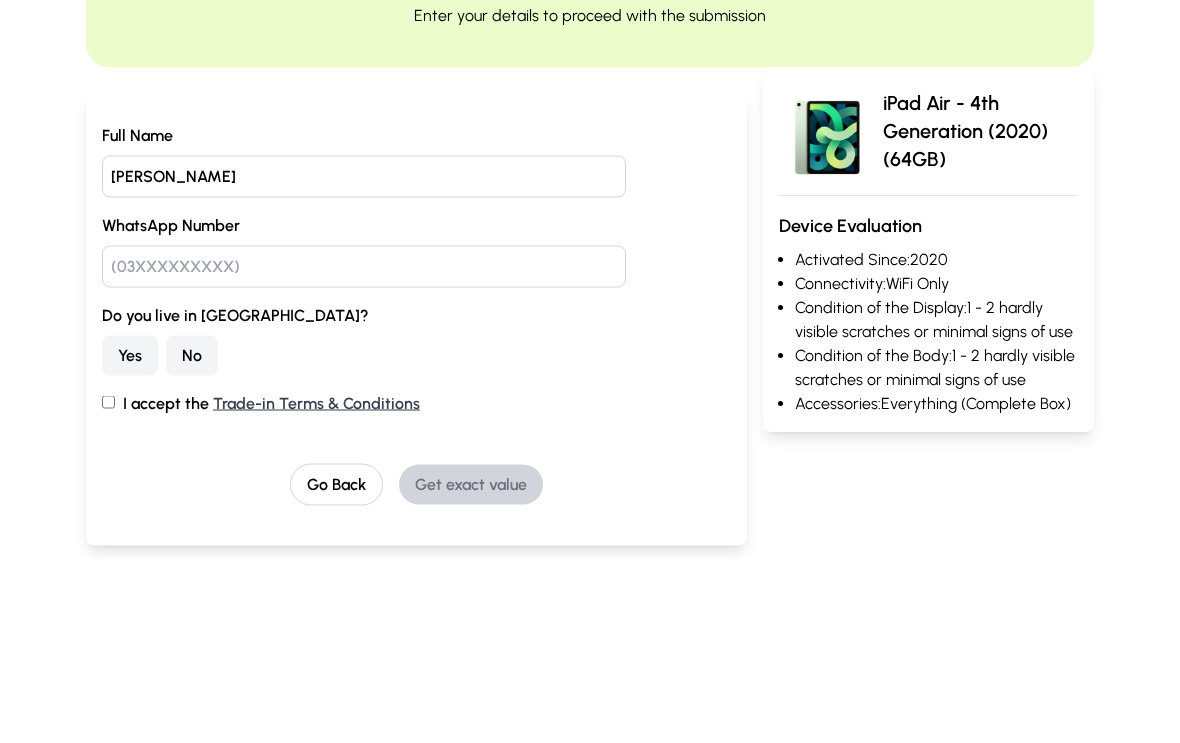 type on "Zaheer gilani" 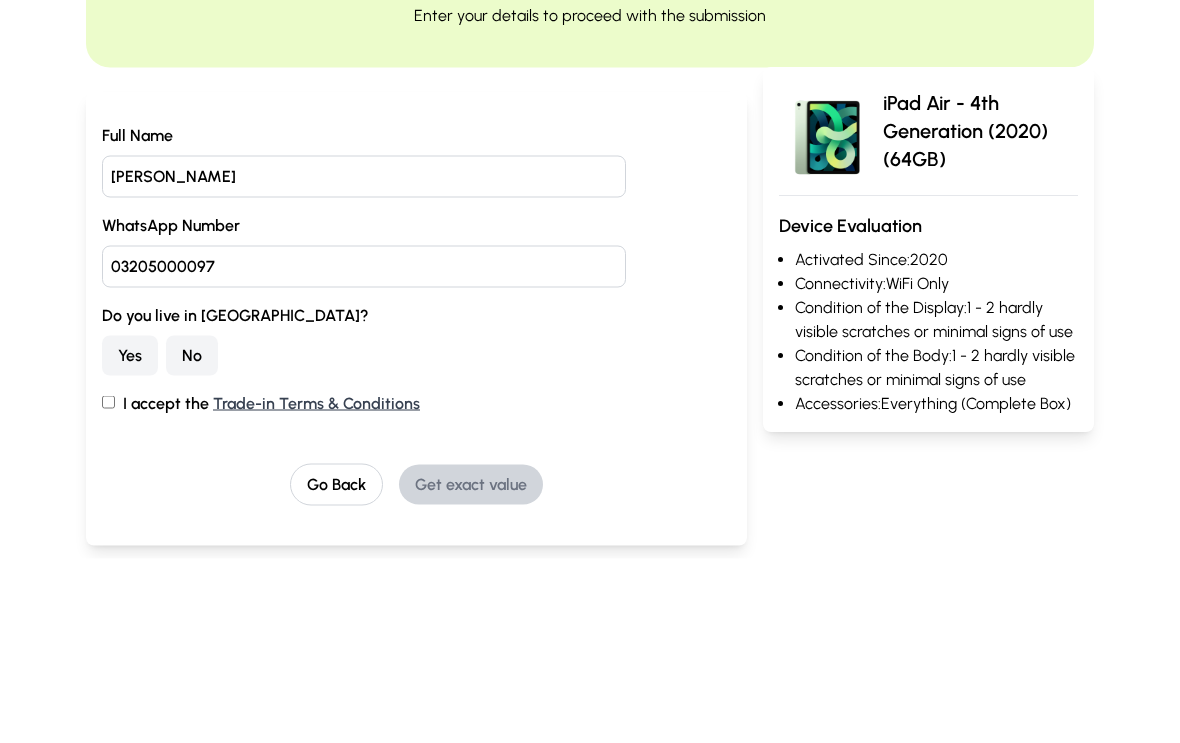 scroll, scrollTop: 185, scrollLeft: 0, axis: vertical 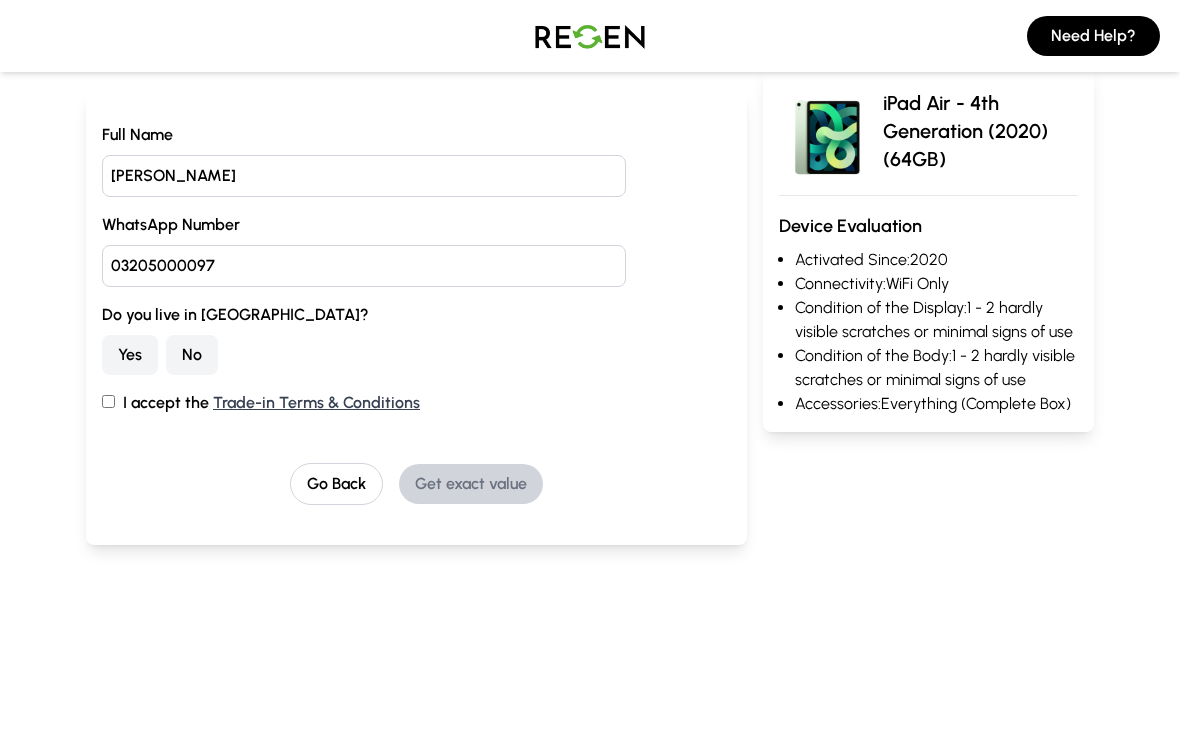 type on "03205000097" 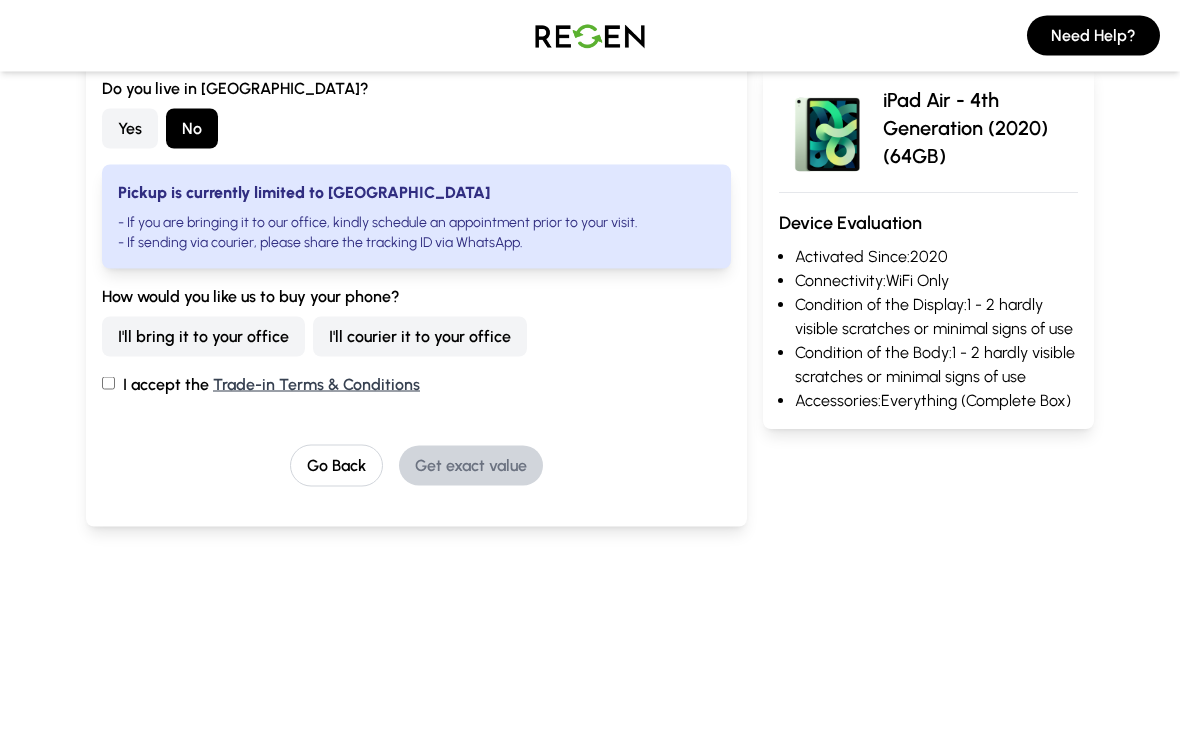 scroll, scrollTop: 412, scrollLeft: 0, axis: vertical 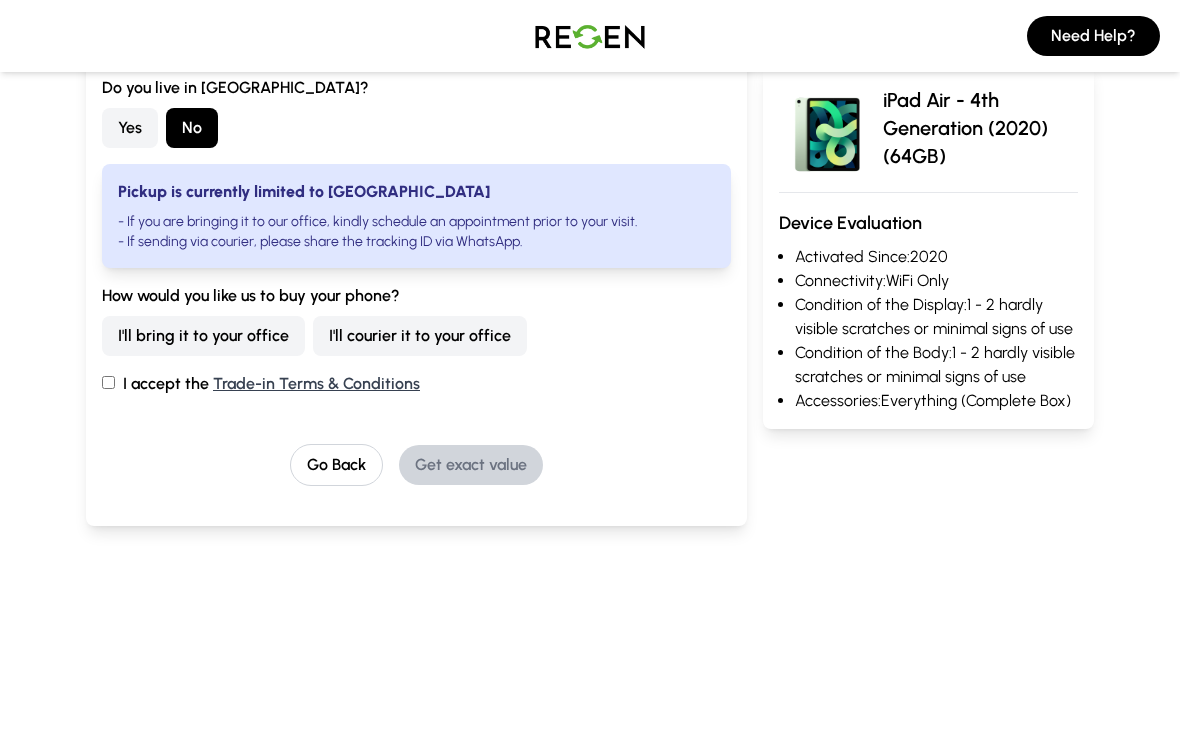 click on "I'll courier it to your office" at bounding box center [420, 336] 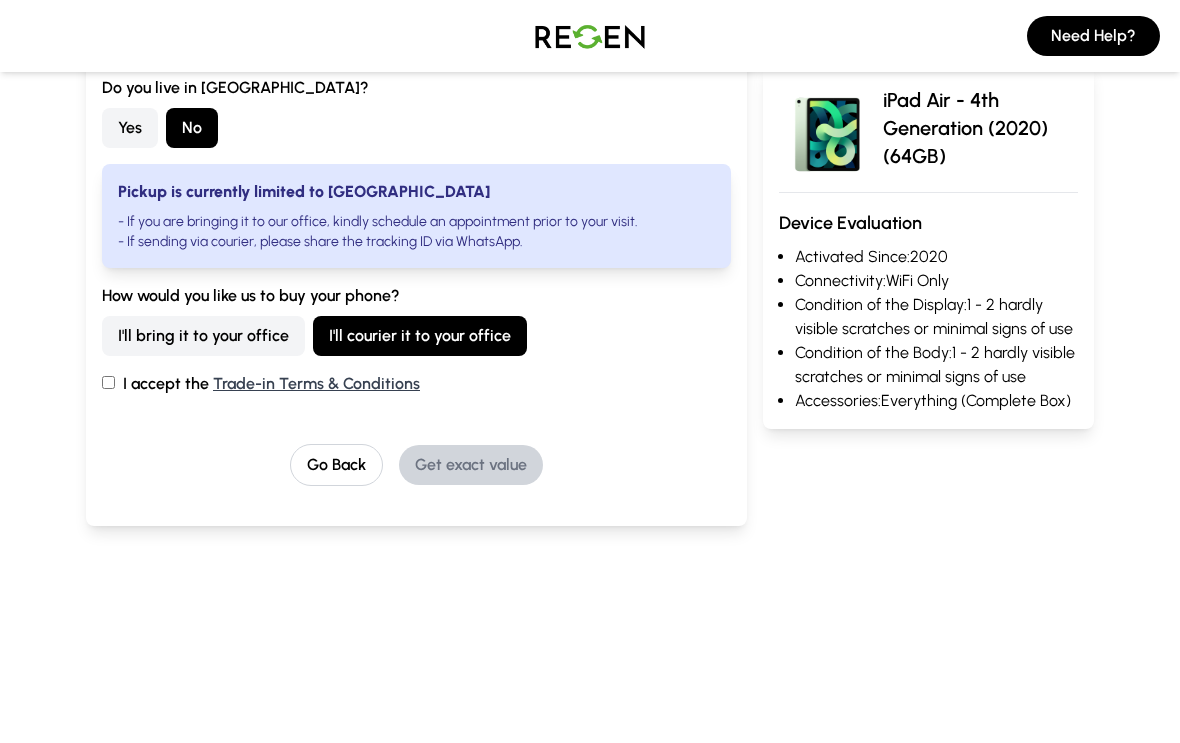click on "I accept the   Trade-in Terms & Conditions" at bounding box center (108, 382) 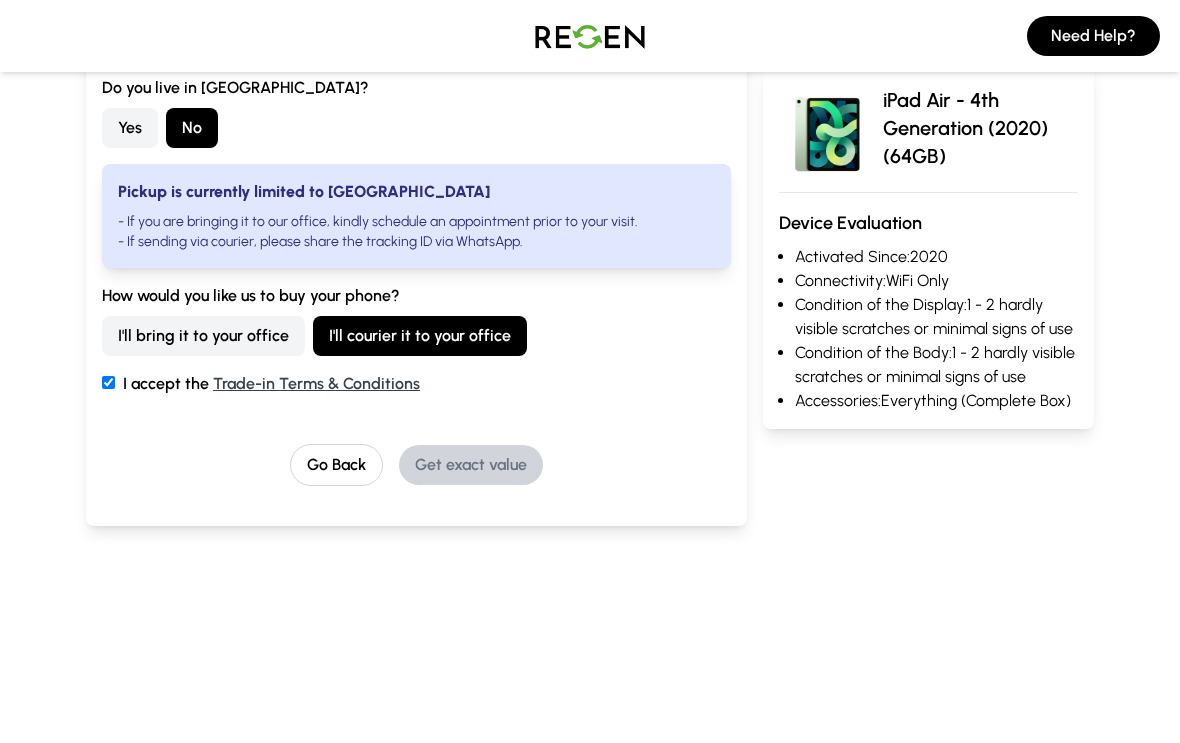 checkbox on "true" 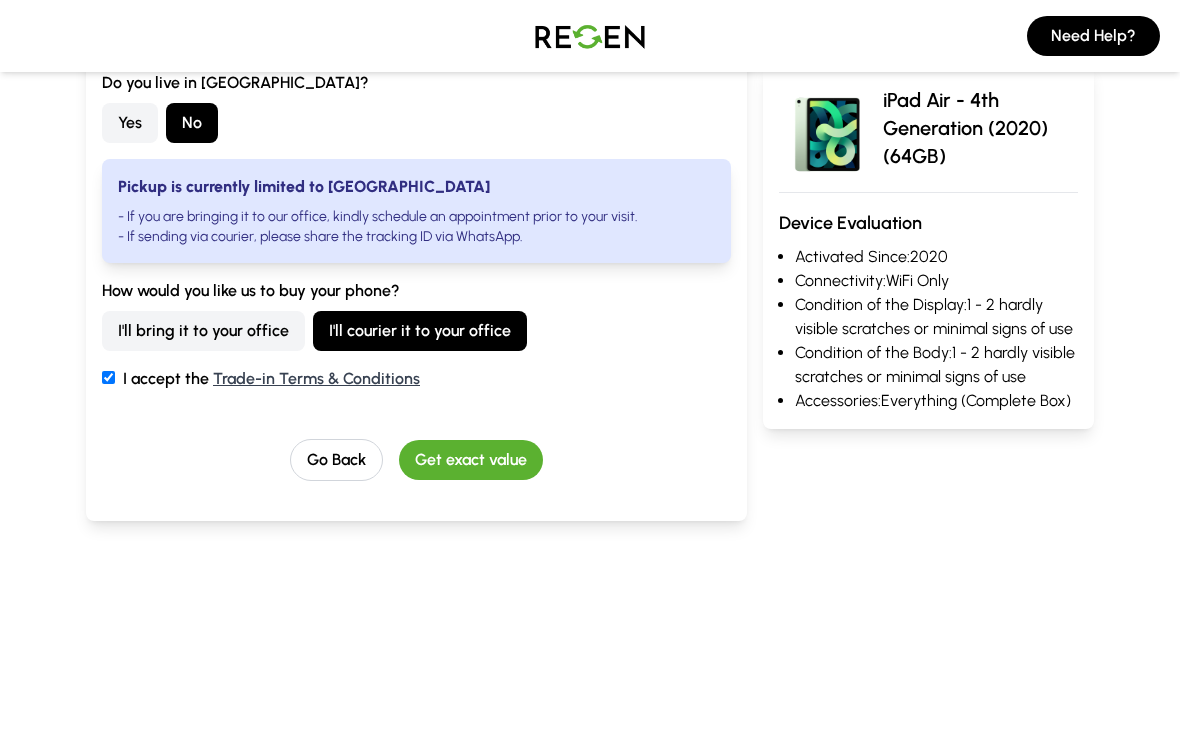 scroll, scrollTop: 416, scrollLeft: 0, axis: vertical 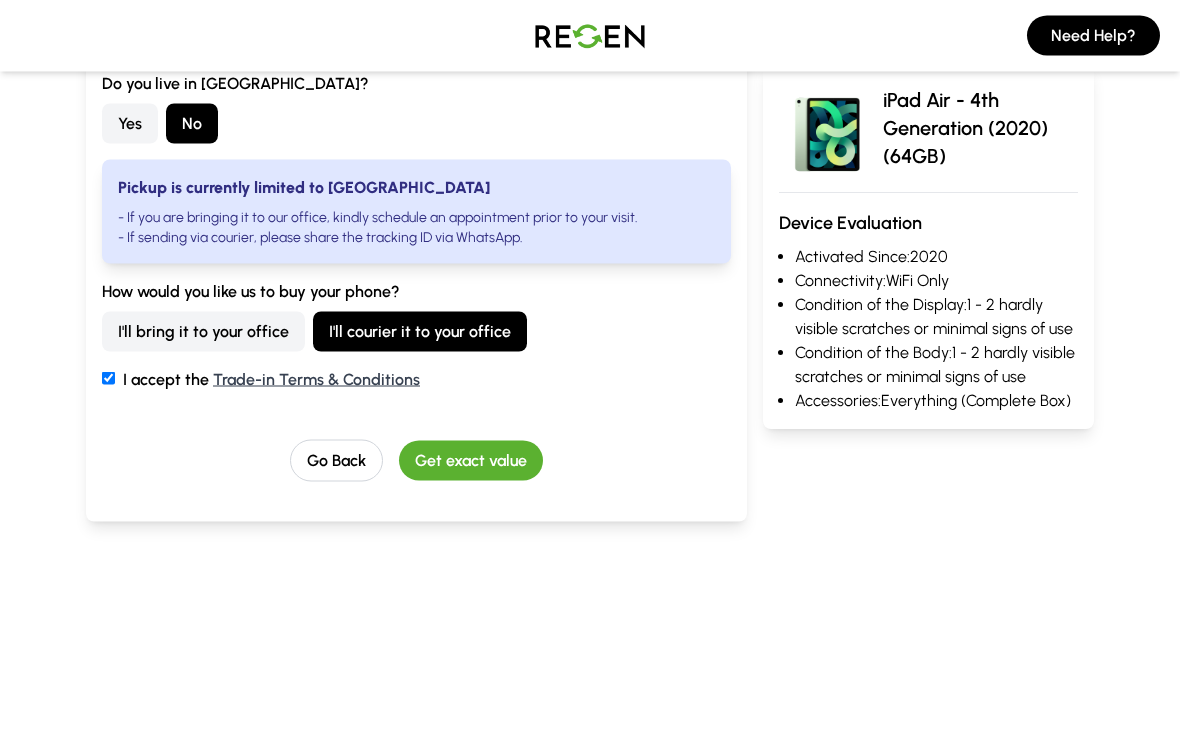 click on "Go Back" at bounding box center [336, 461] 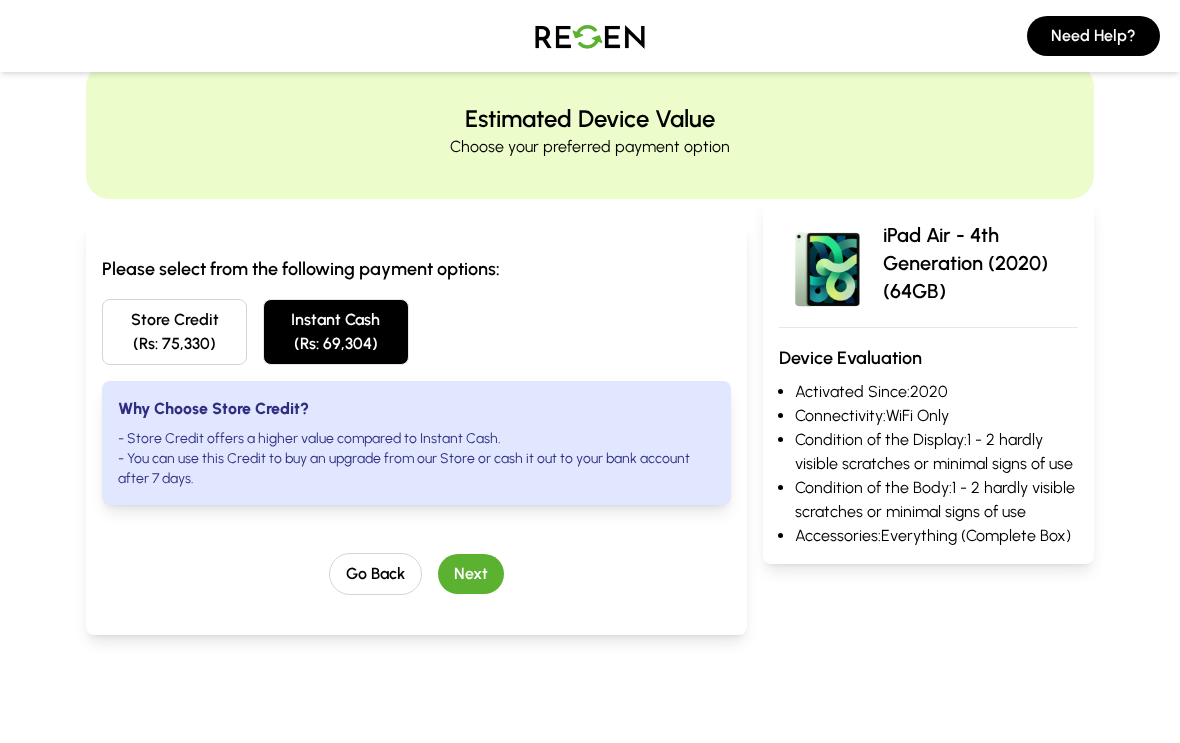 scroll, scrollTop: 0, scrollLeft: 0, axis: both 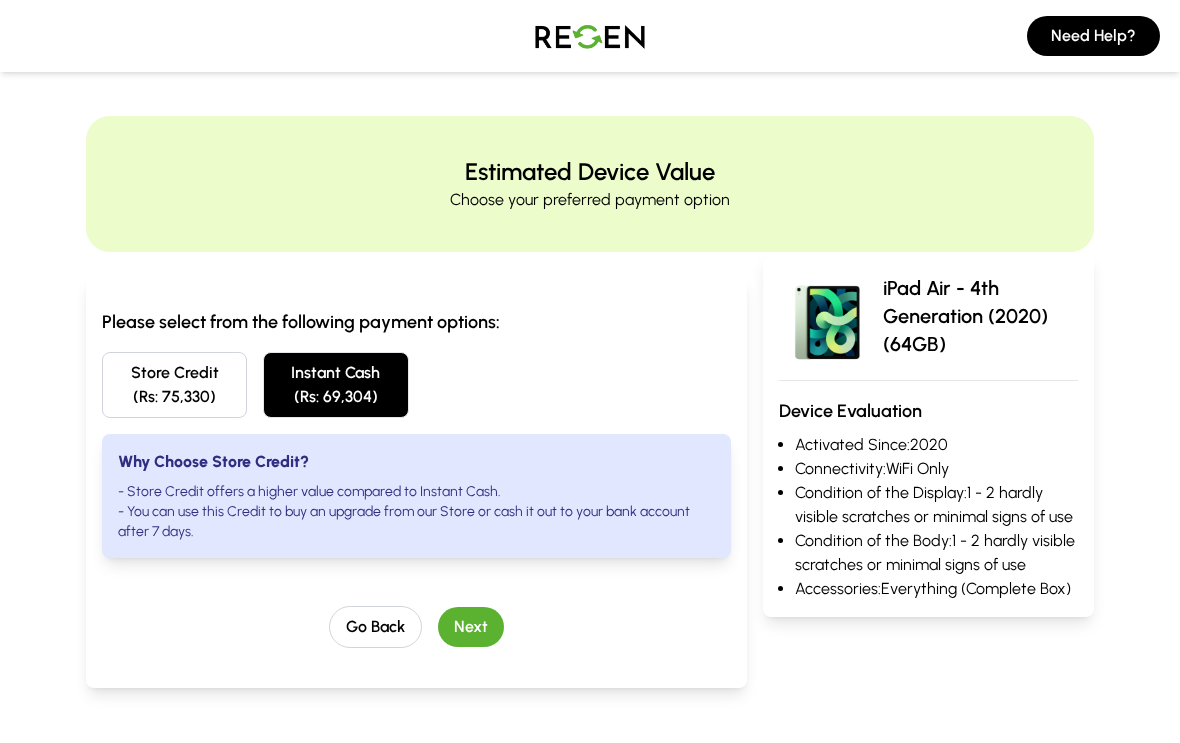 click on "Go Back" at bounding box center [375, 627] 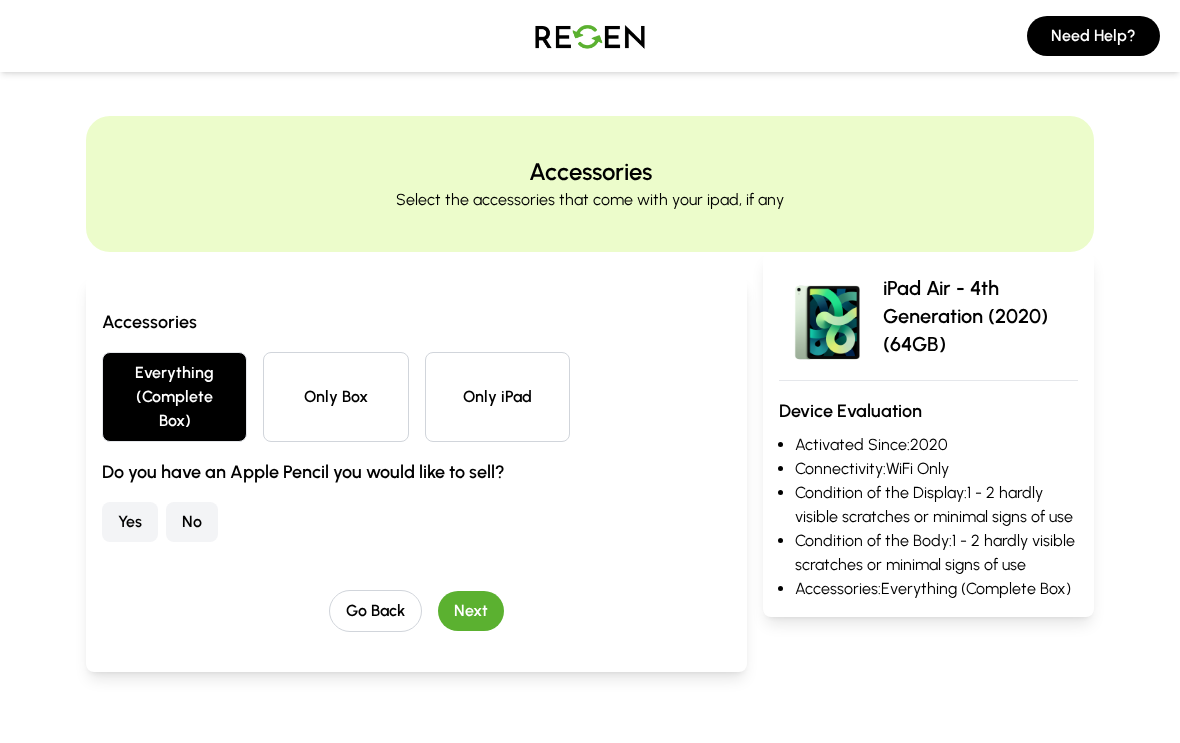 click on "Go Back" at bounding box center (375, 611) 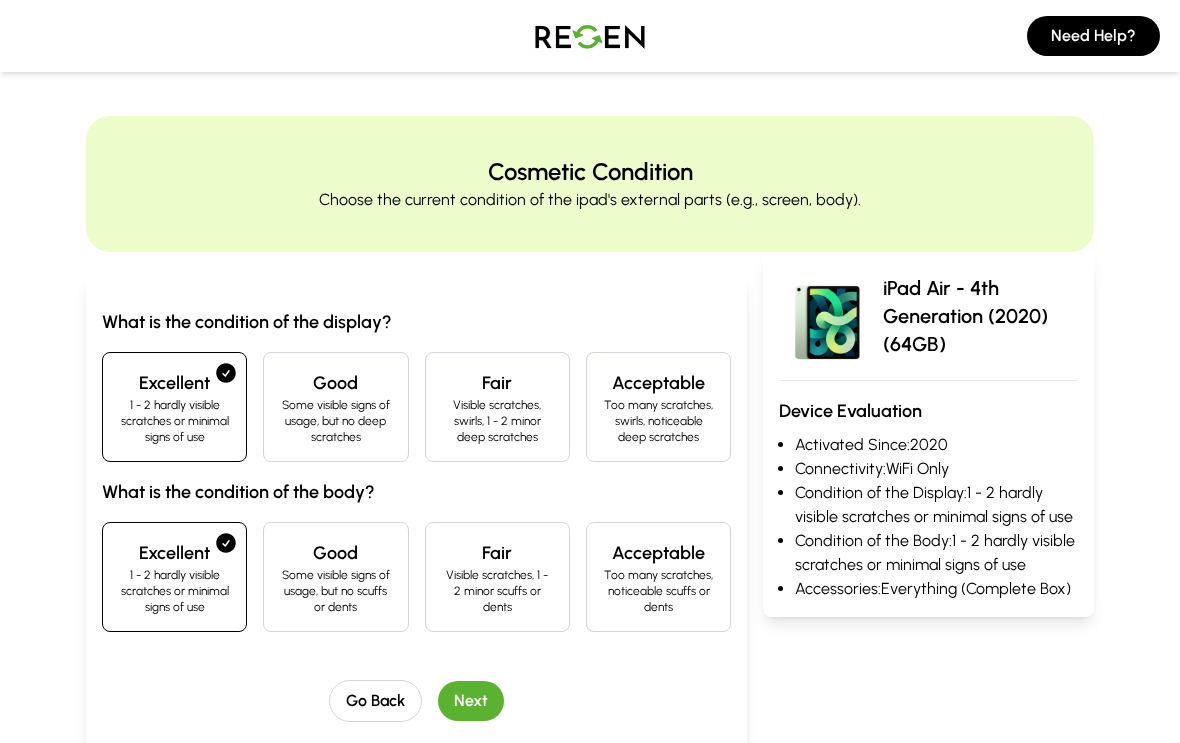 click on "Go Back" at bounding box center [375, 701] 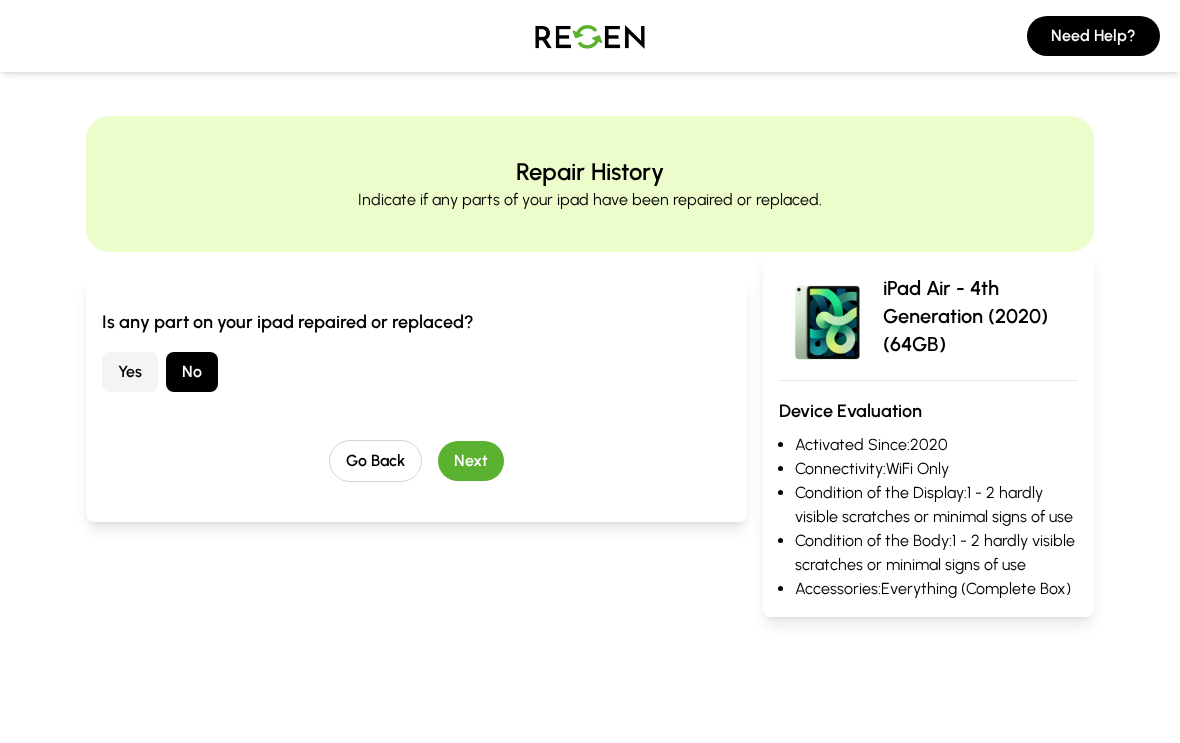 click on "Go Back" at bounding box center (375, 461) 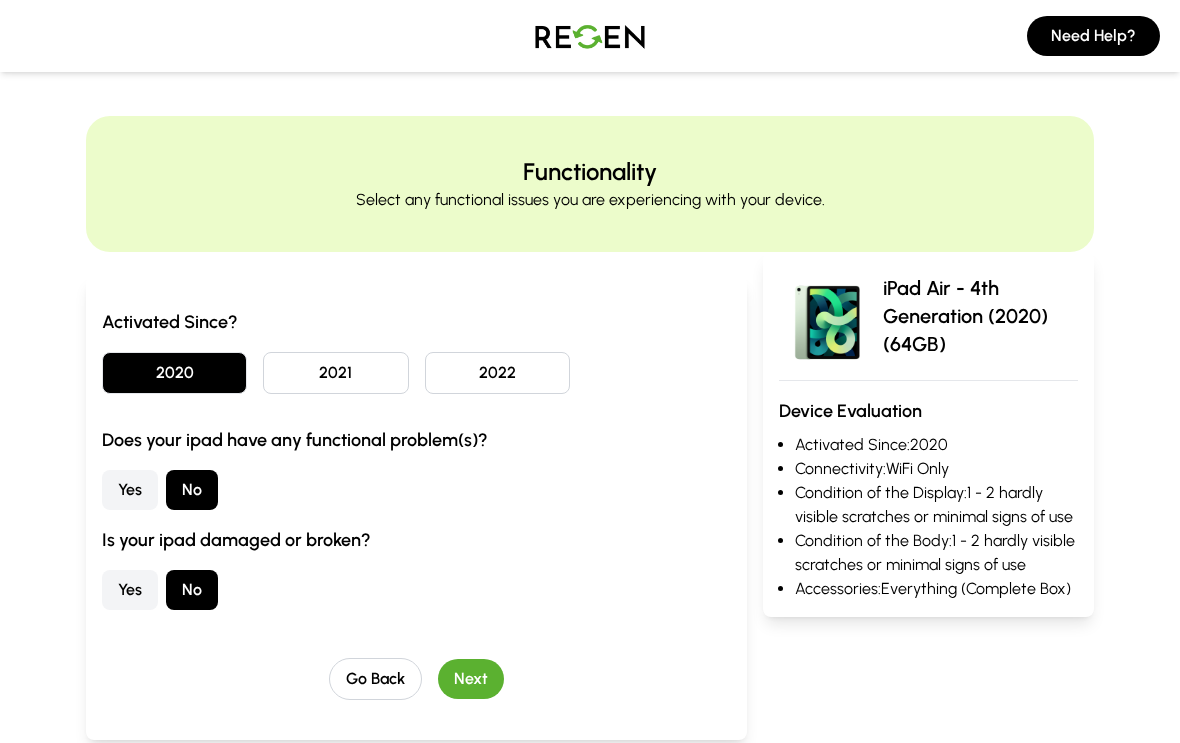 click on "Go Back" at bounding box center (375, 679) 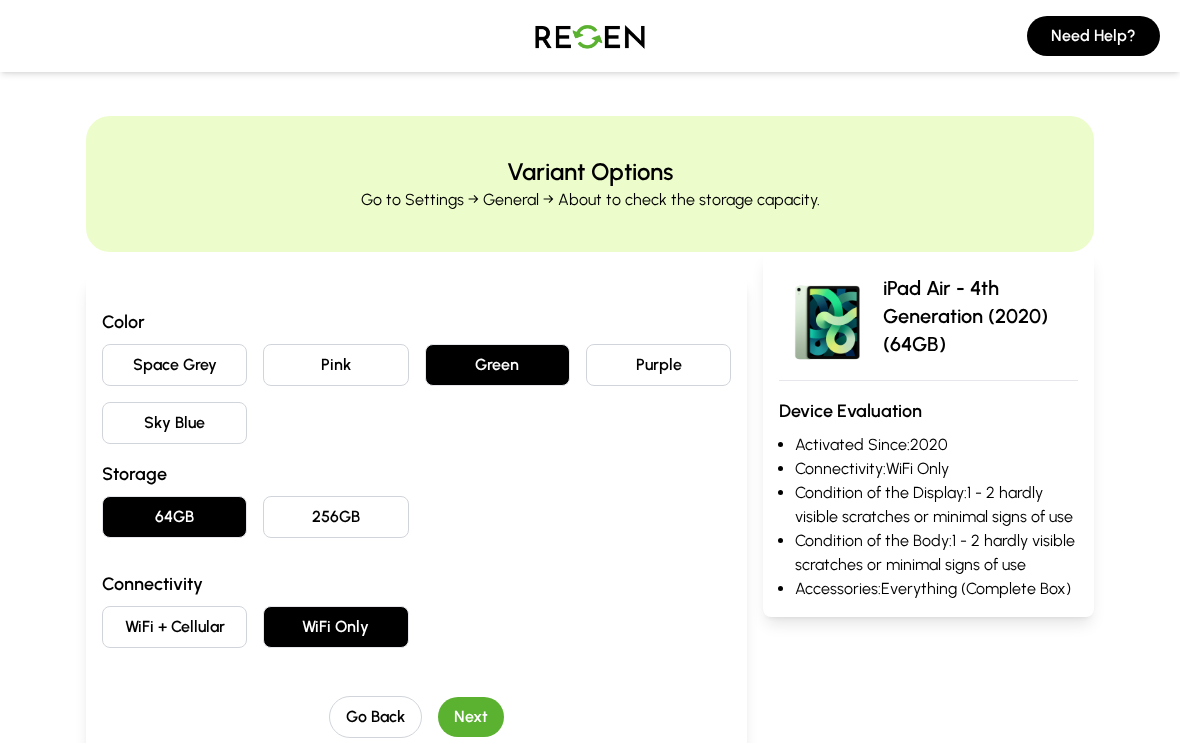 click on "Go Back" at bounding box center [375, 717] 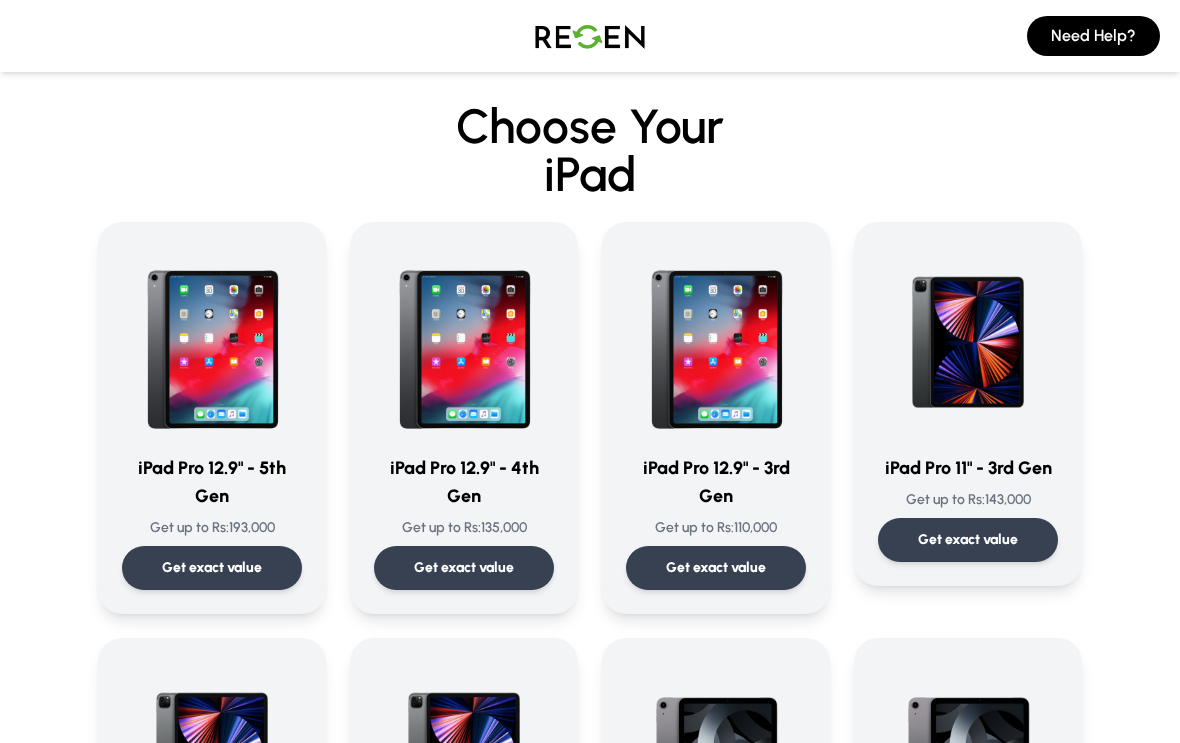 scroll, scrollTop: 0, scrollLeft: 0, axis: both 